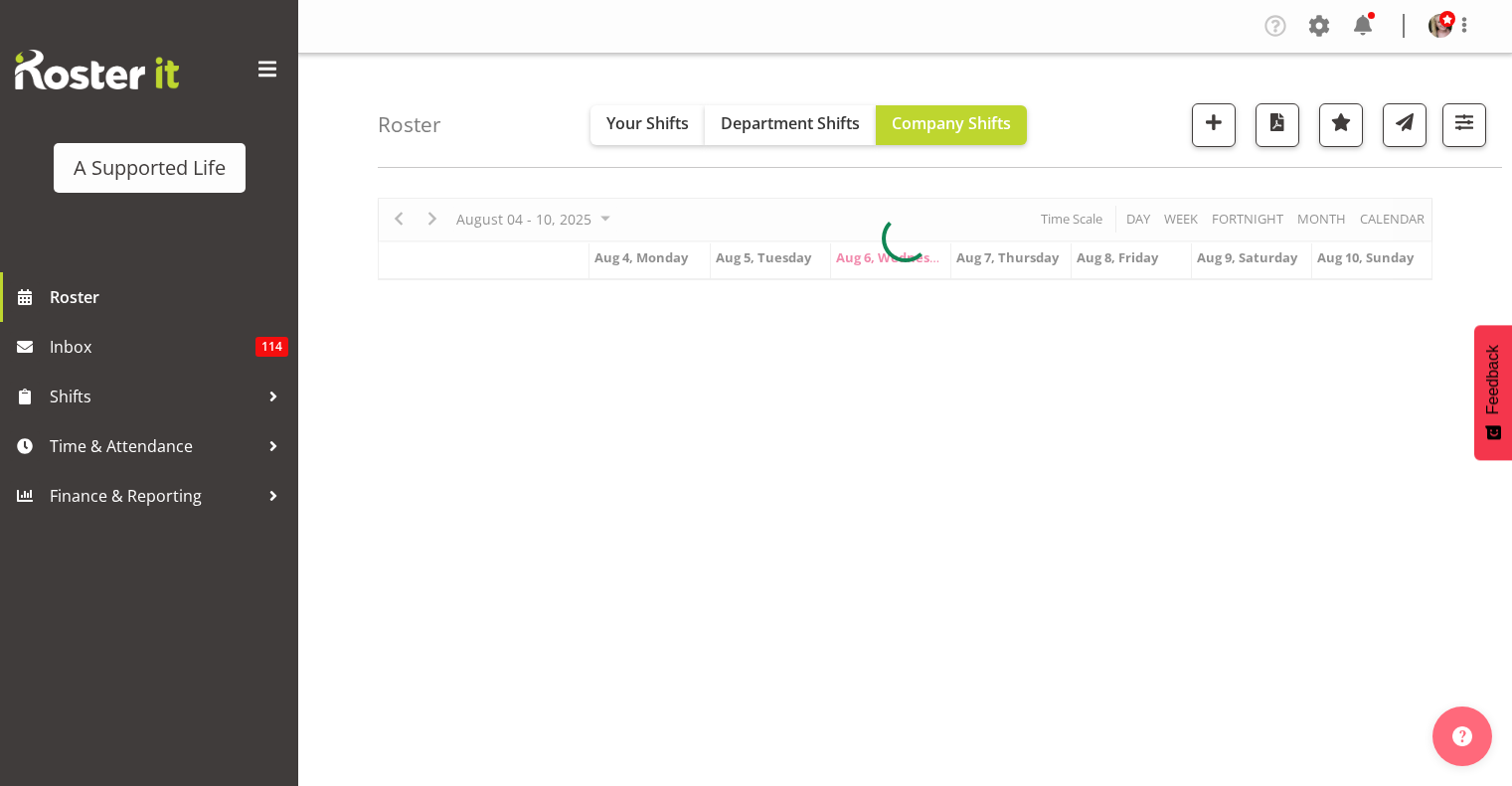 scroll, scrollTop: 0, scrollLeft: 0, axis: both 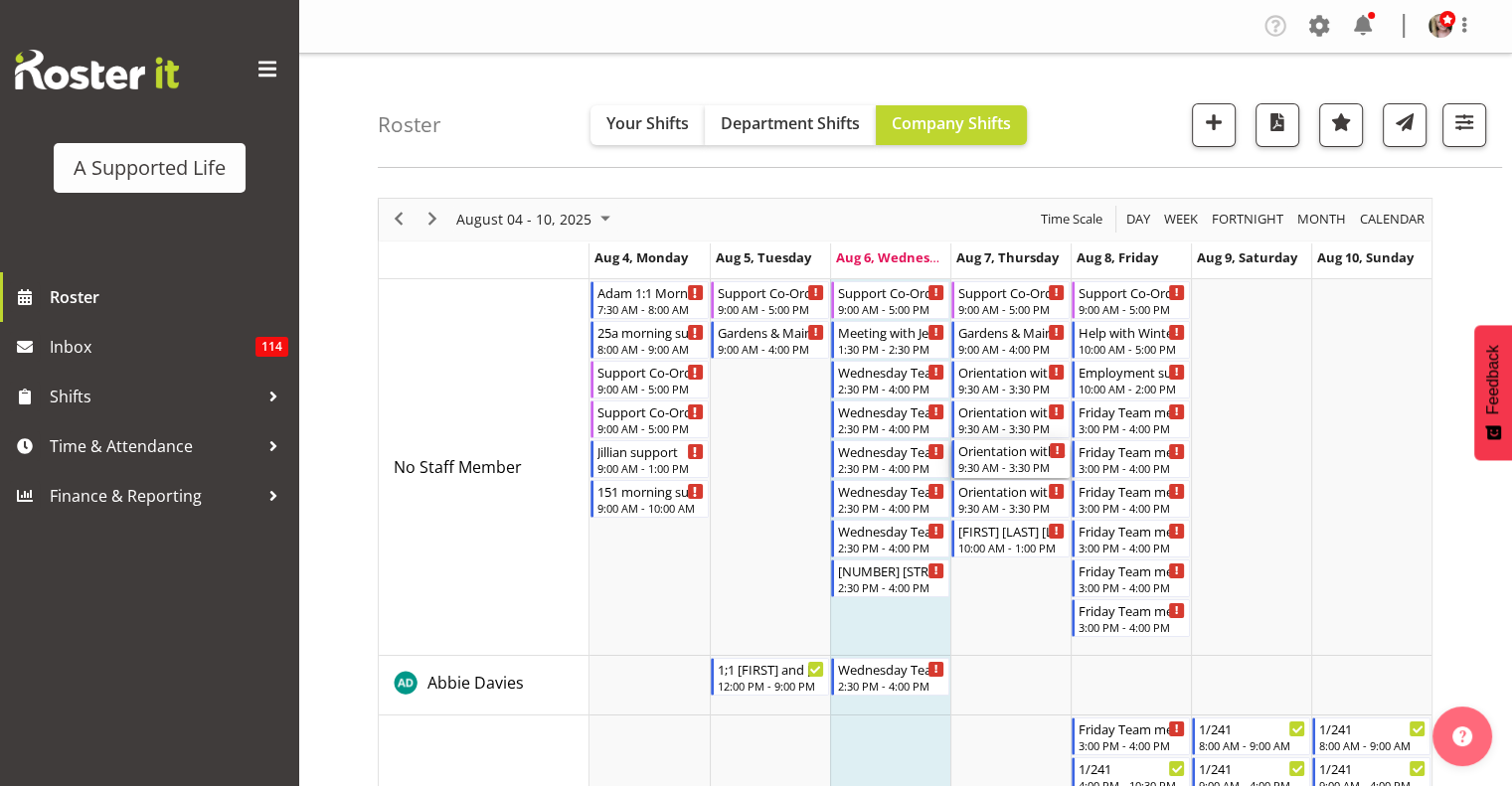 click on "Orientation with Carissa" at bounding box center (1012, 450) 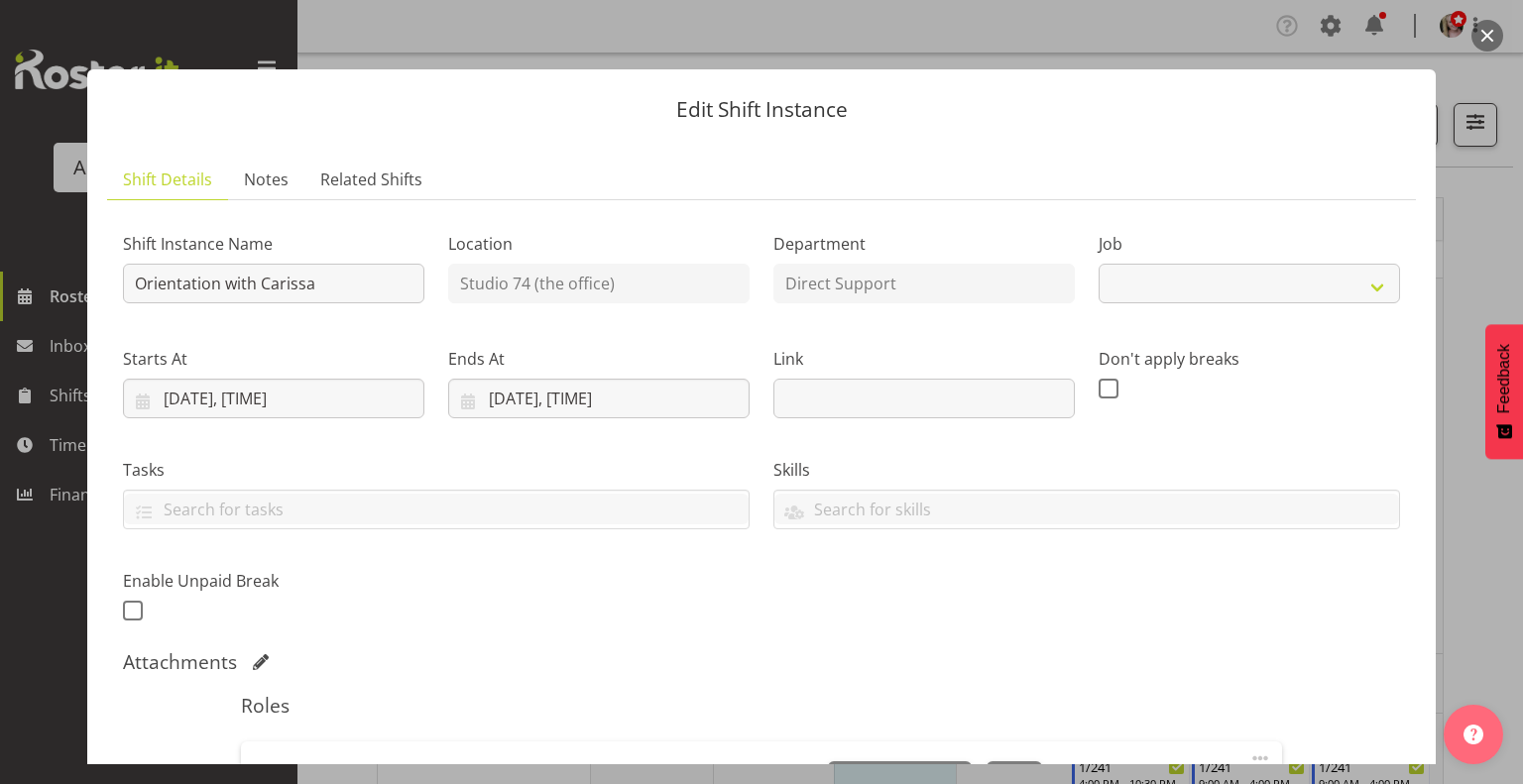 select on "4112" 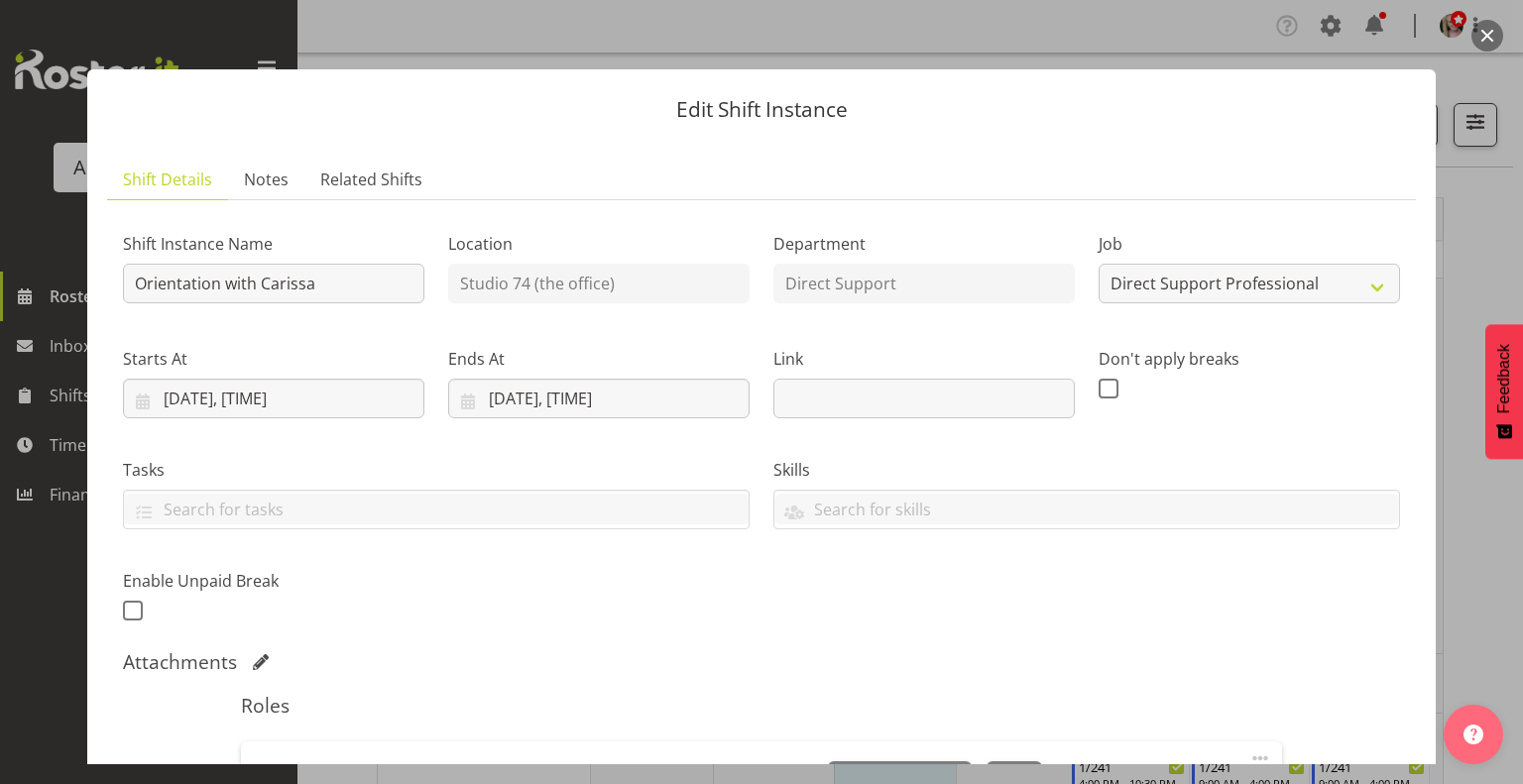 click at bounding box center [762, 392] 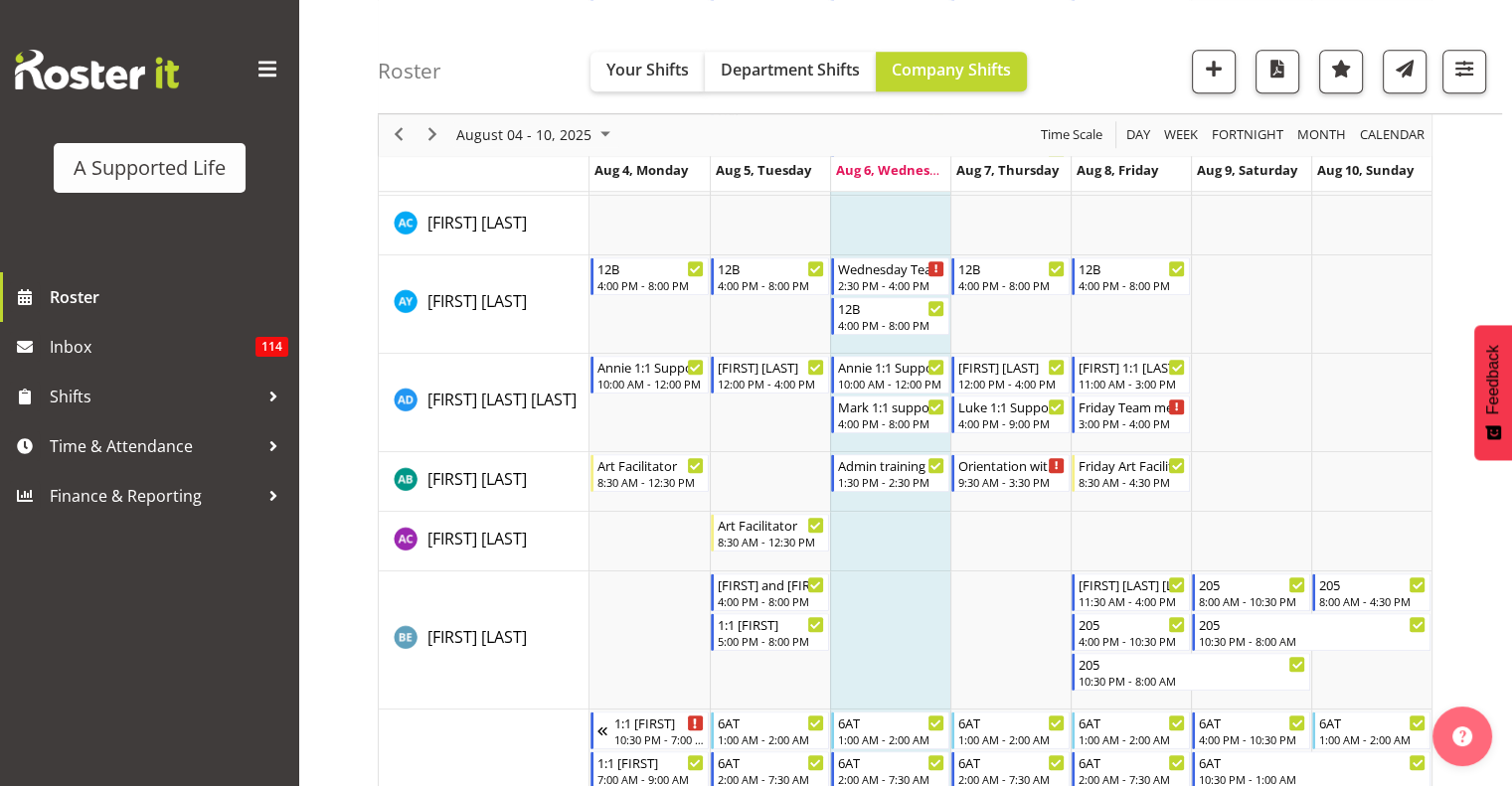 scroll, scrollTop: 1326, scrollLeft: 0, axis: vertical 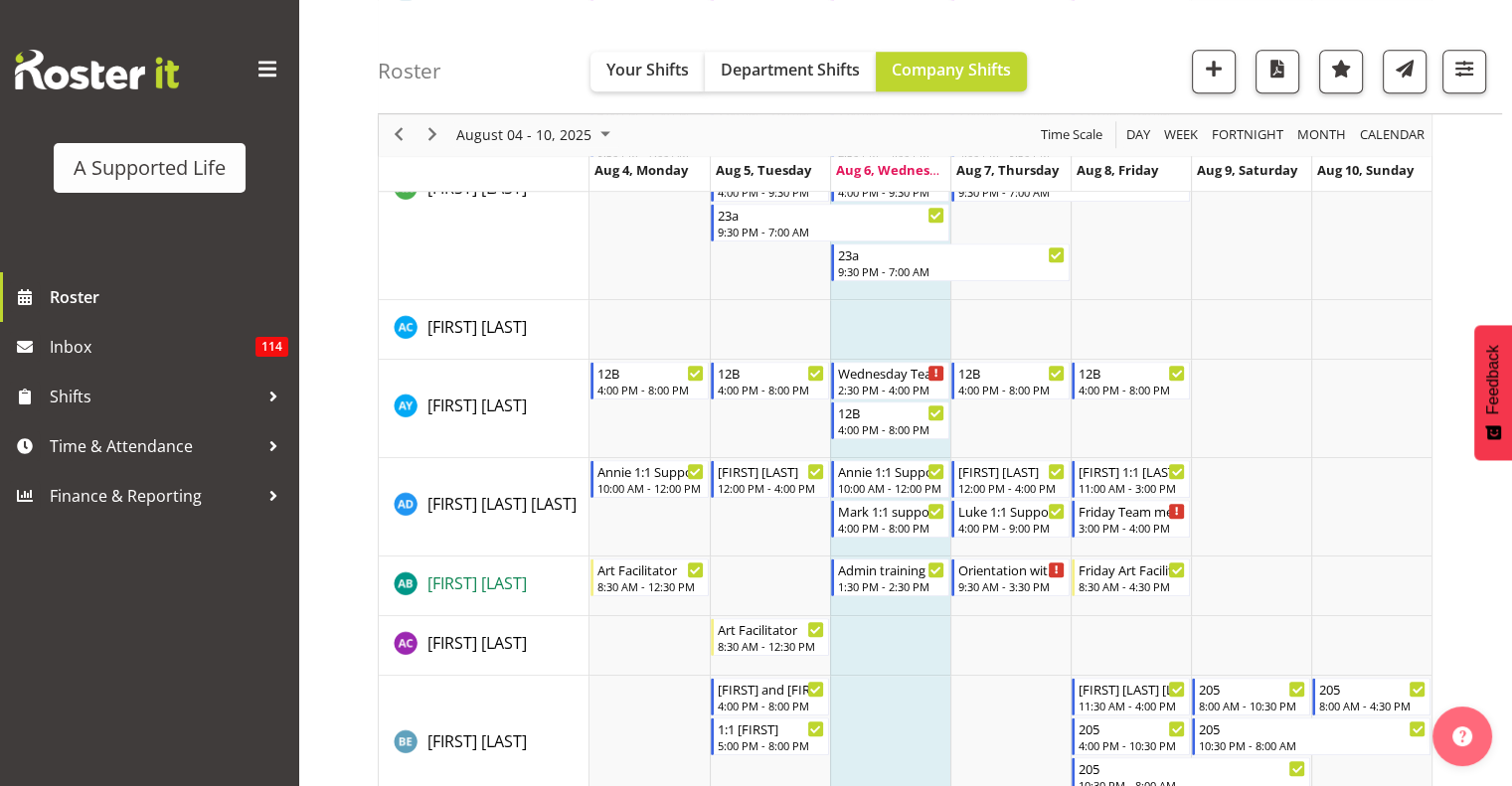 click on "Arian Baynes" at bounding box center (477, 583) 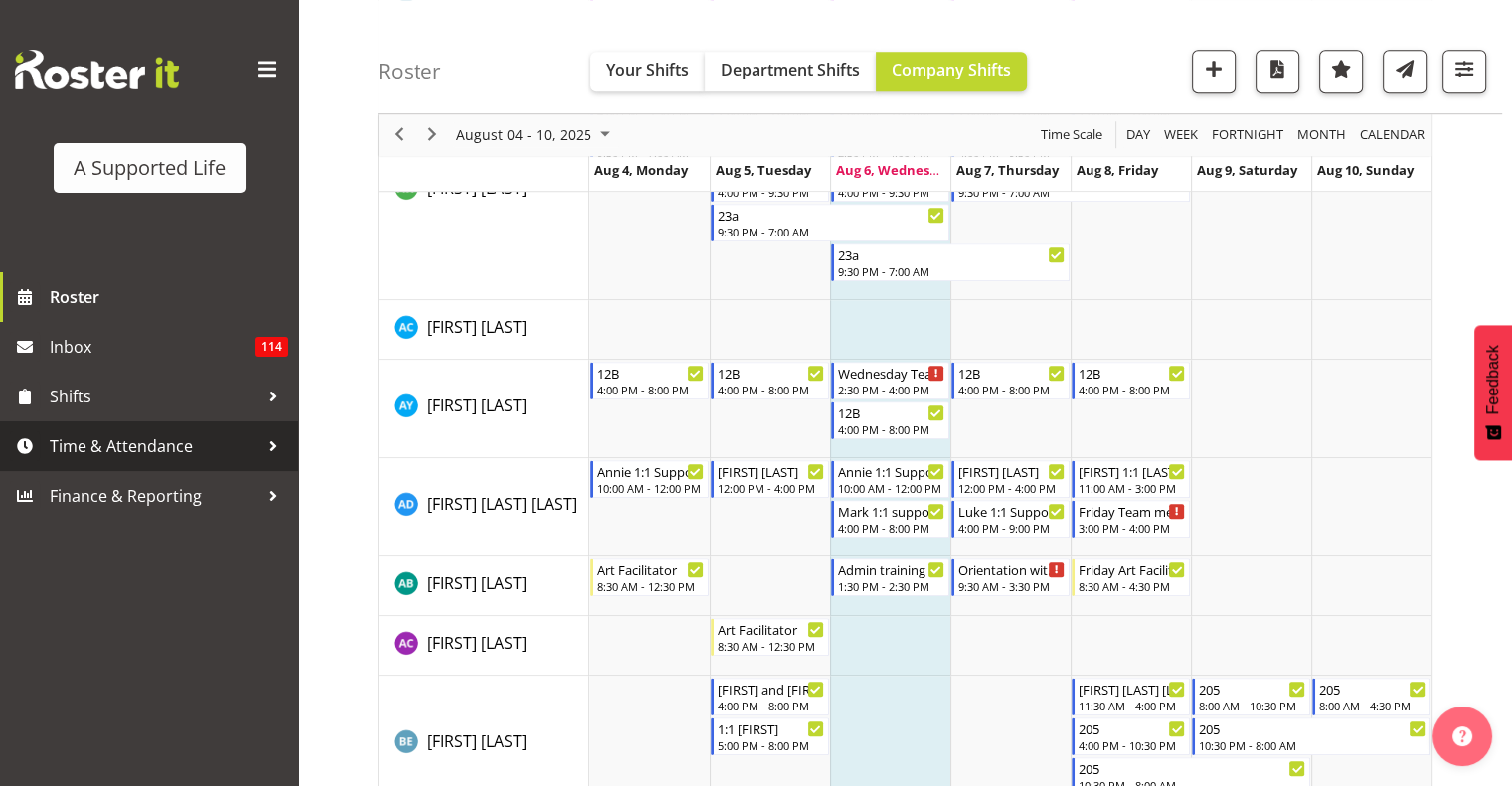 click on "Time & Attendance" at bounding box center (154, 446) 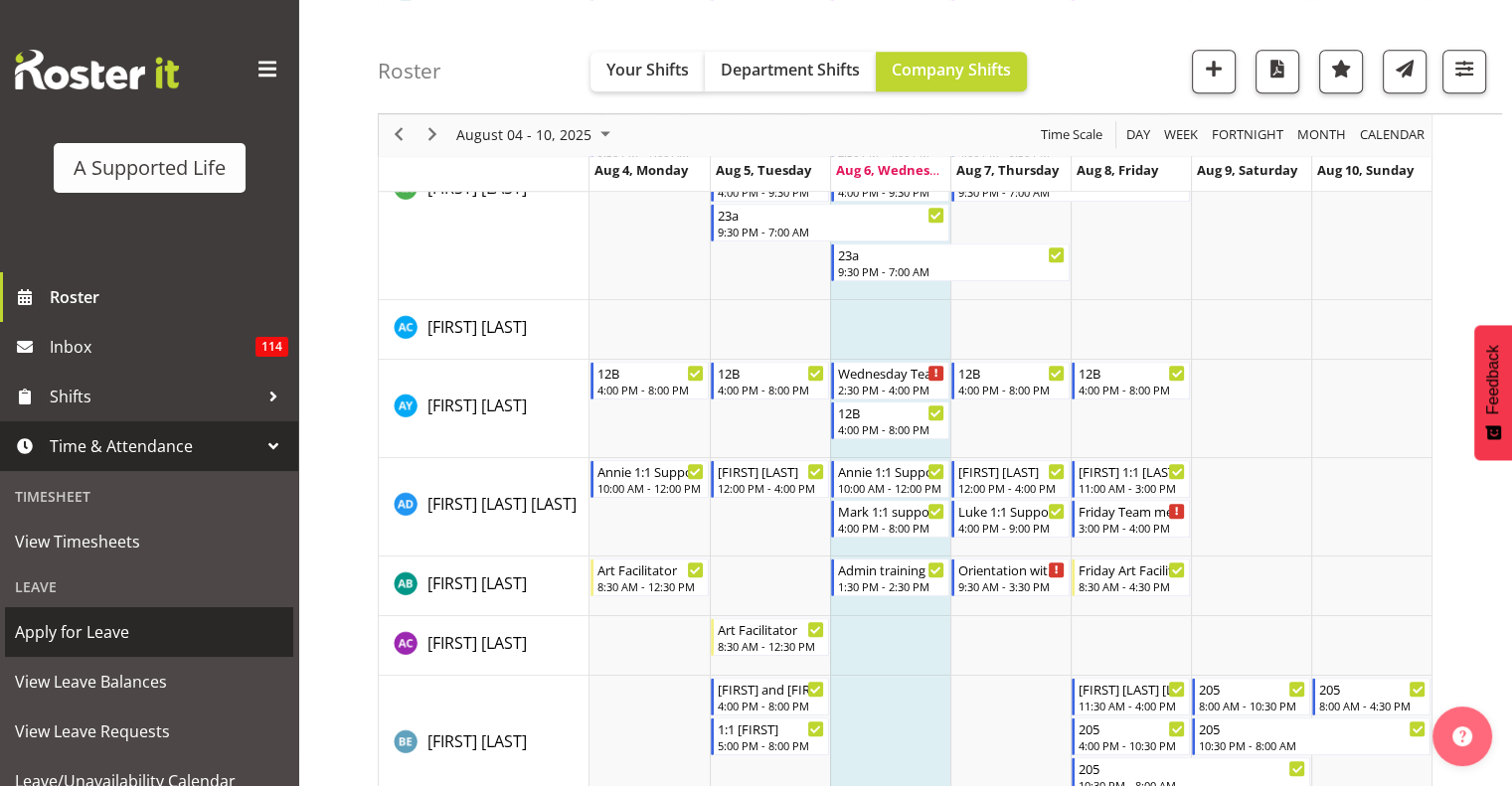 click on "Apply for Leave" at bounding box center [149, 632] 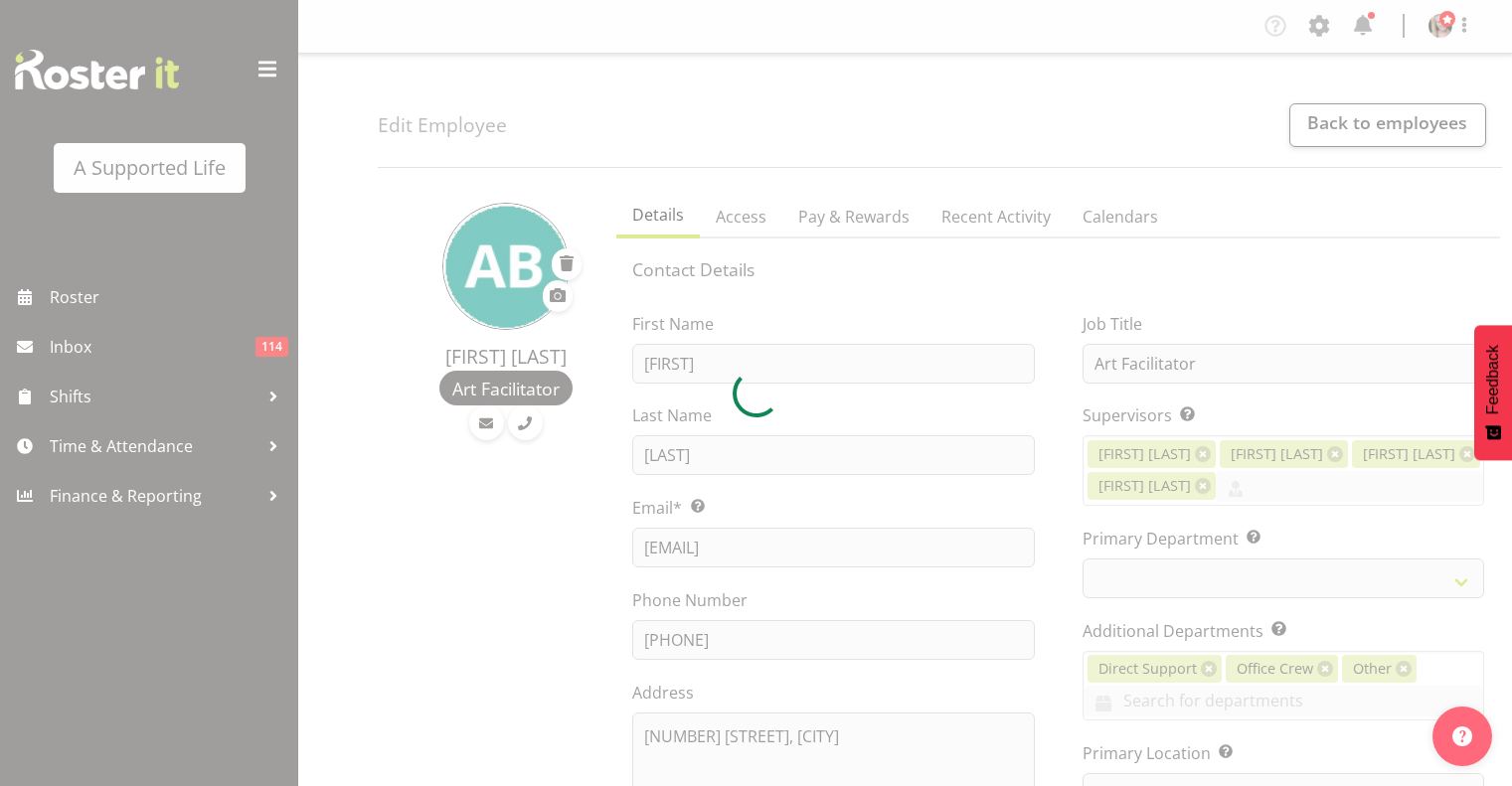 scroll, scrollTop: 0, scrollLeft: 0, axis: both 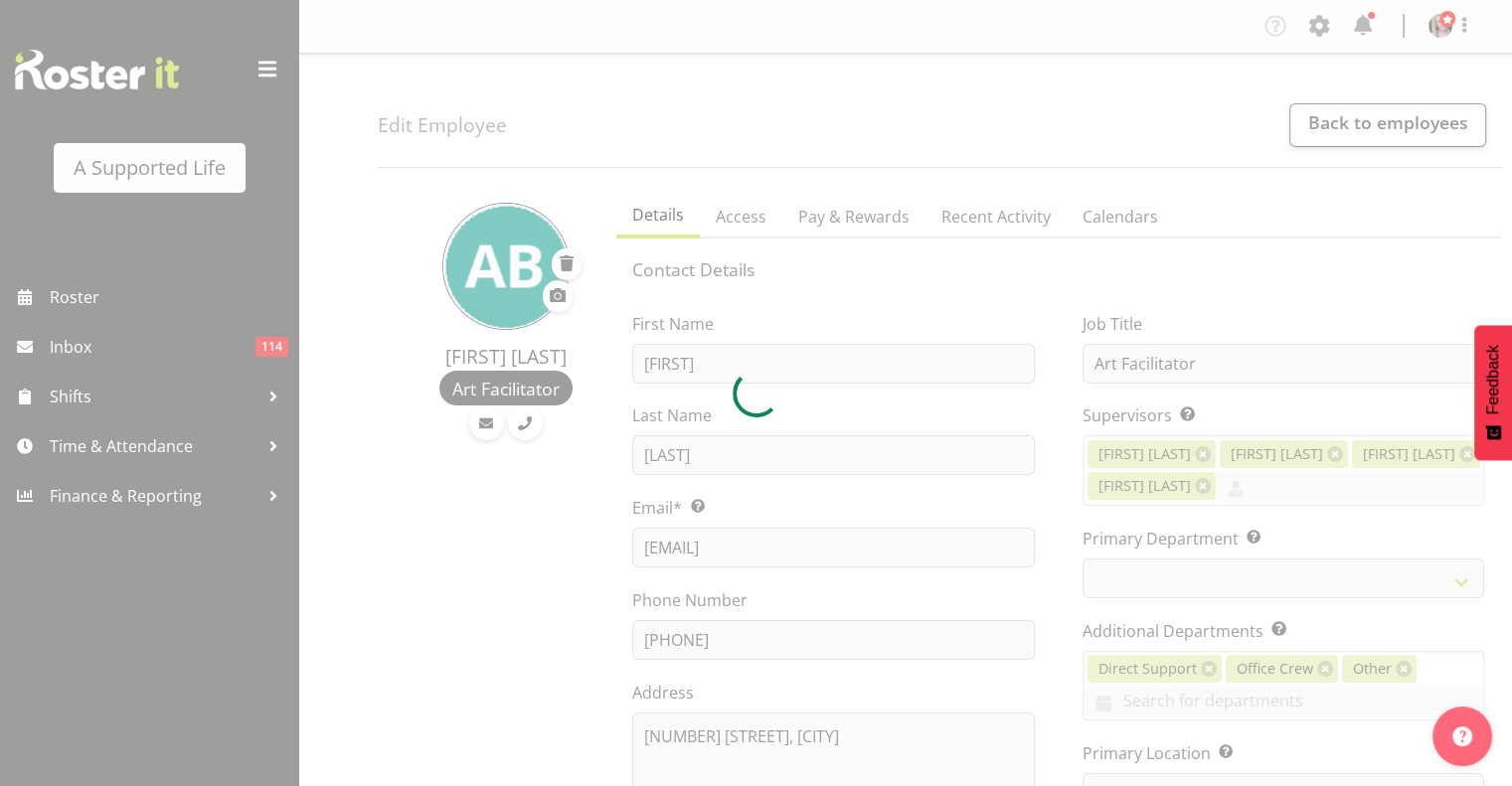select 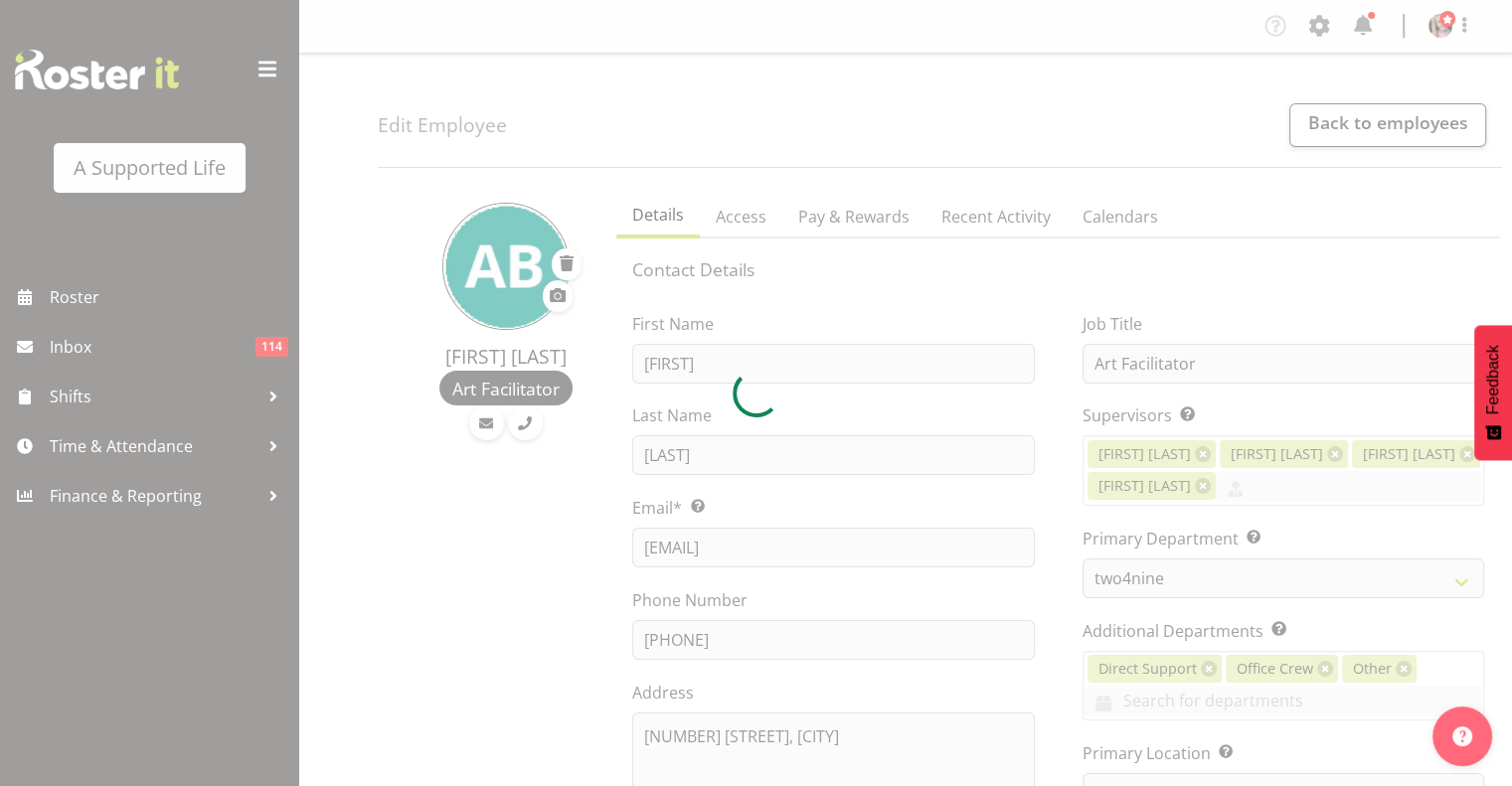 select on "924" 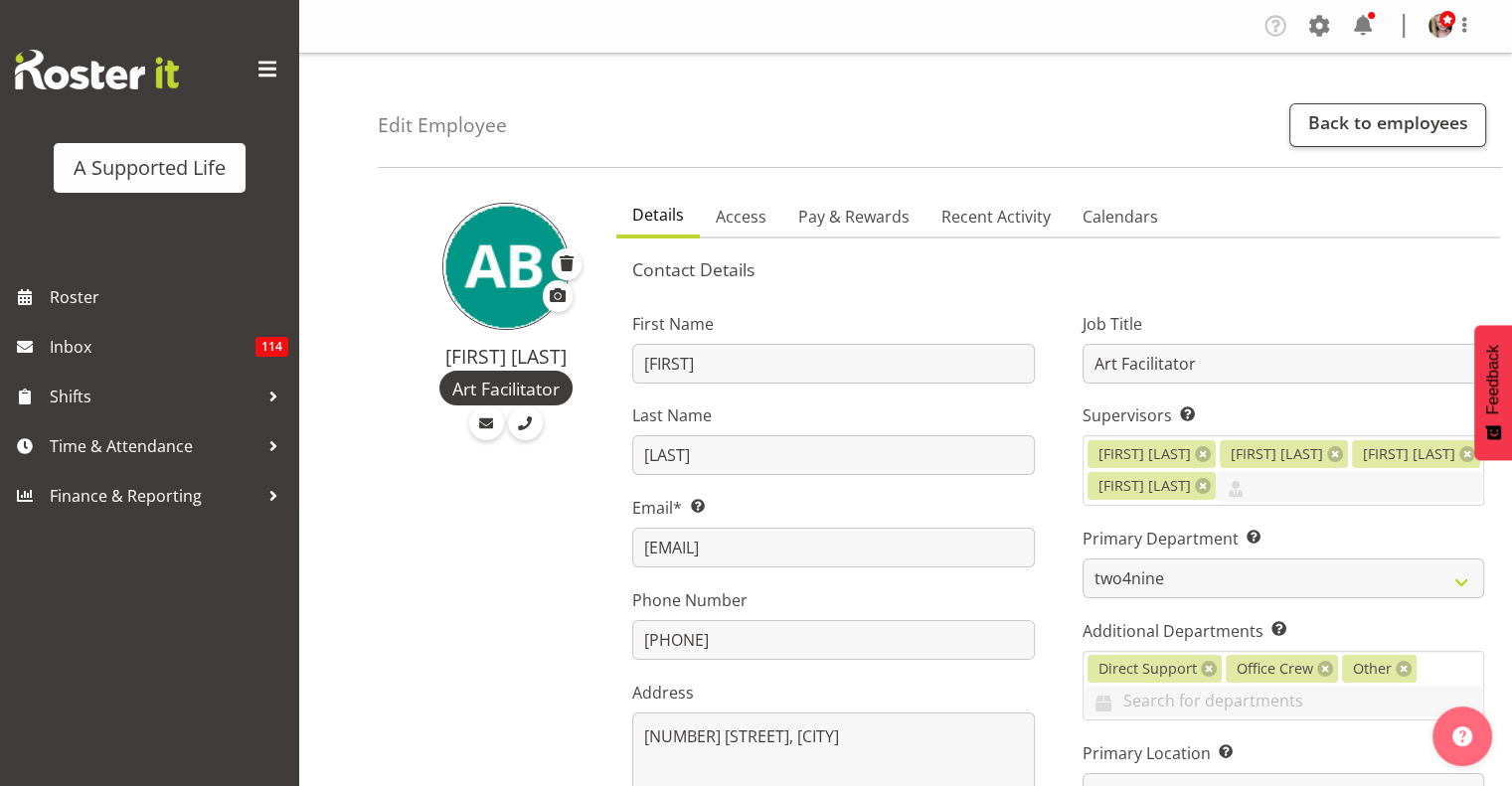 click on "Arian Baynes   Art Facilitator" at bounding box center (491, 1297) 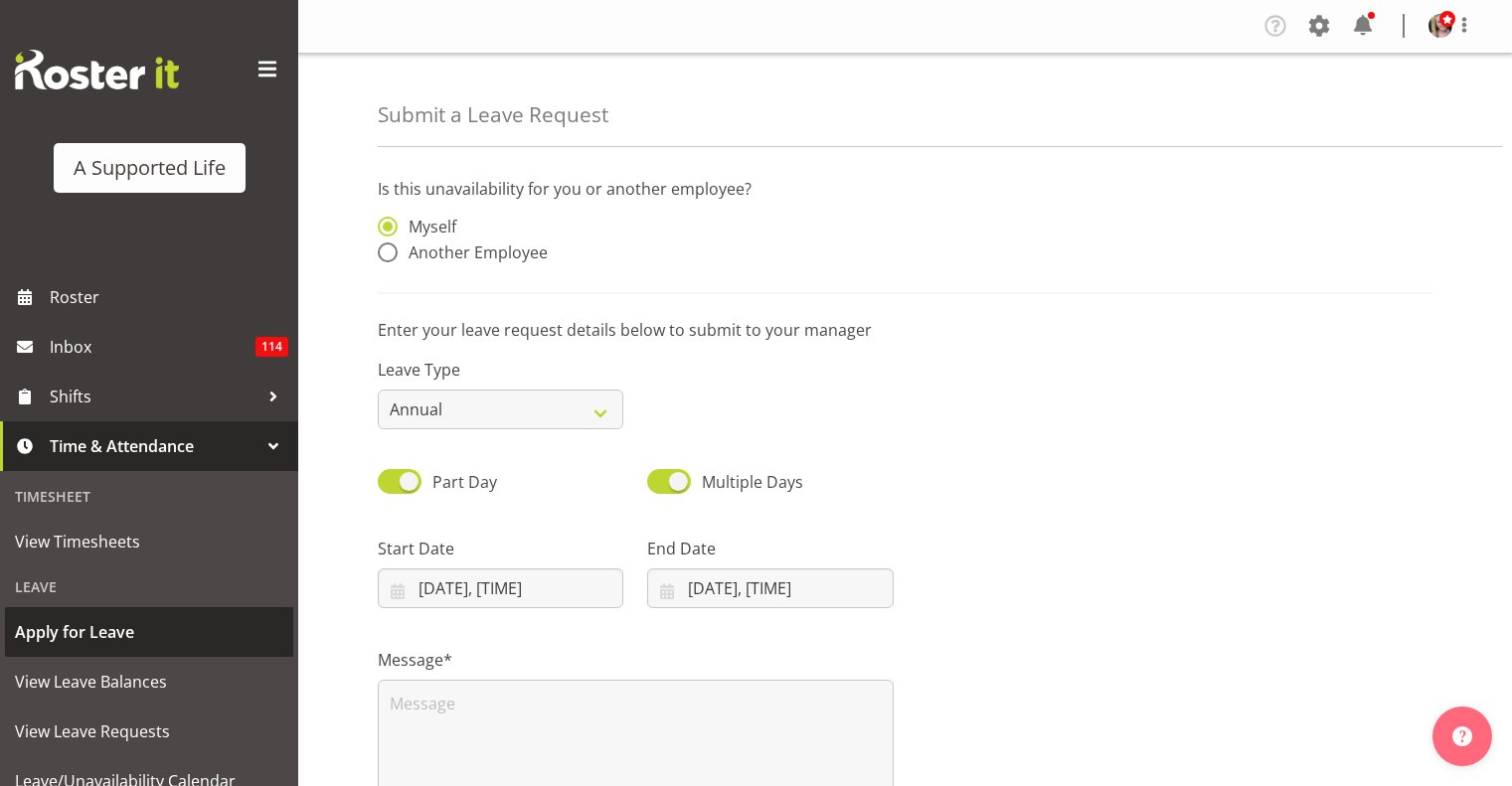 scroll, scrollTop: 0, scrollLeft: 0, axis: both 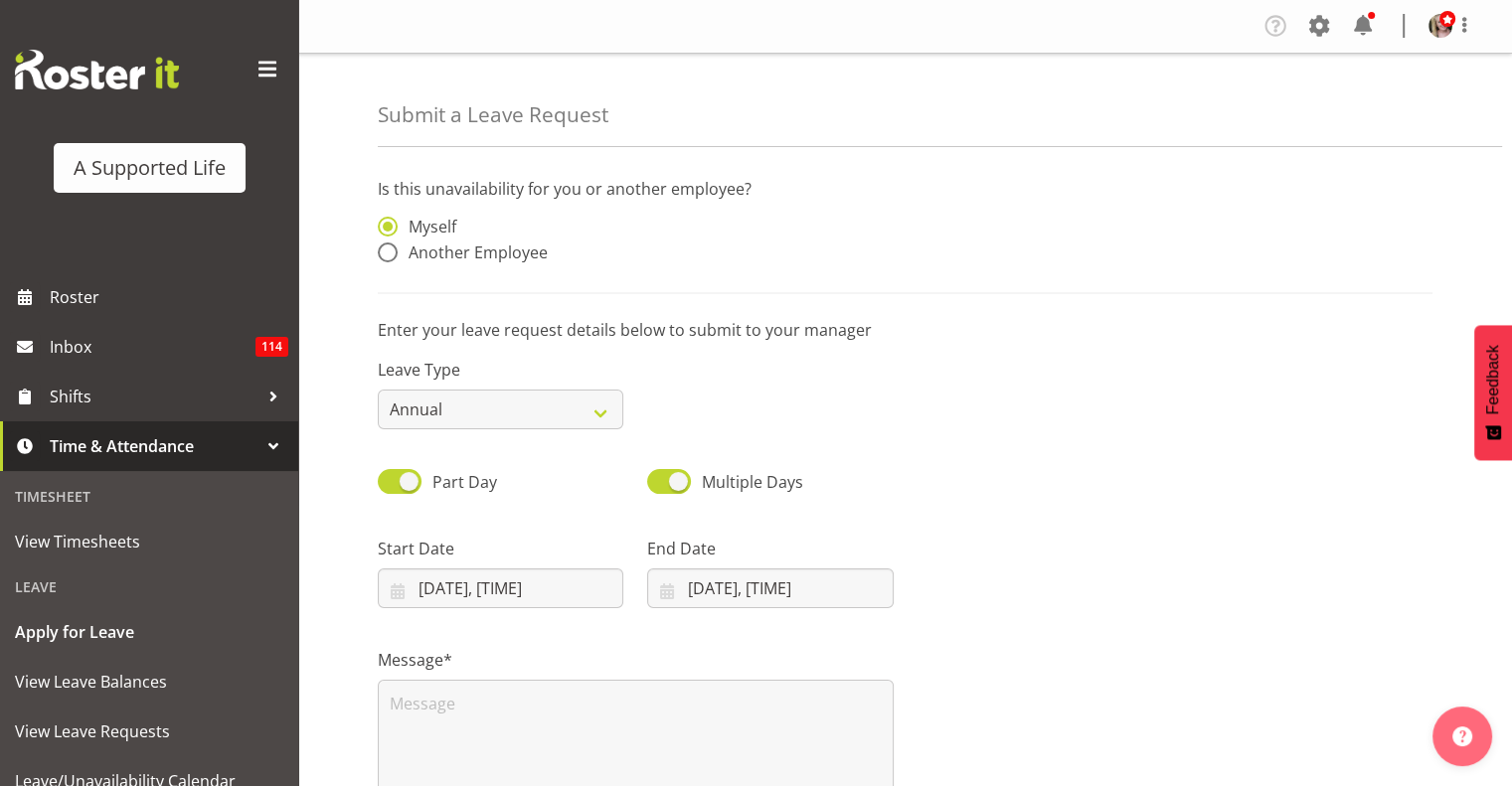 click on "Myself
Another Employee" at bounding box center [500, 242] 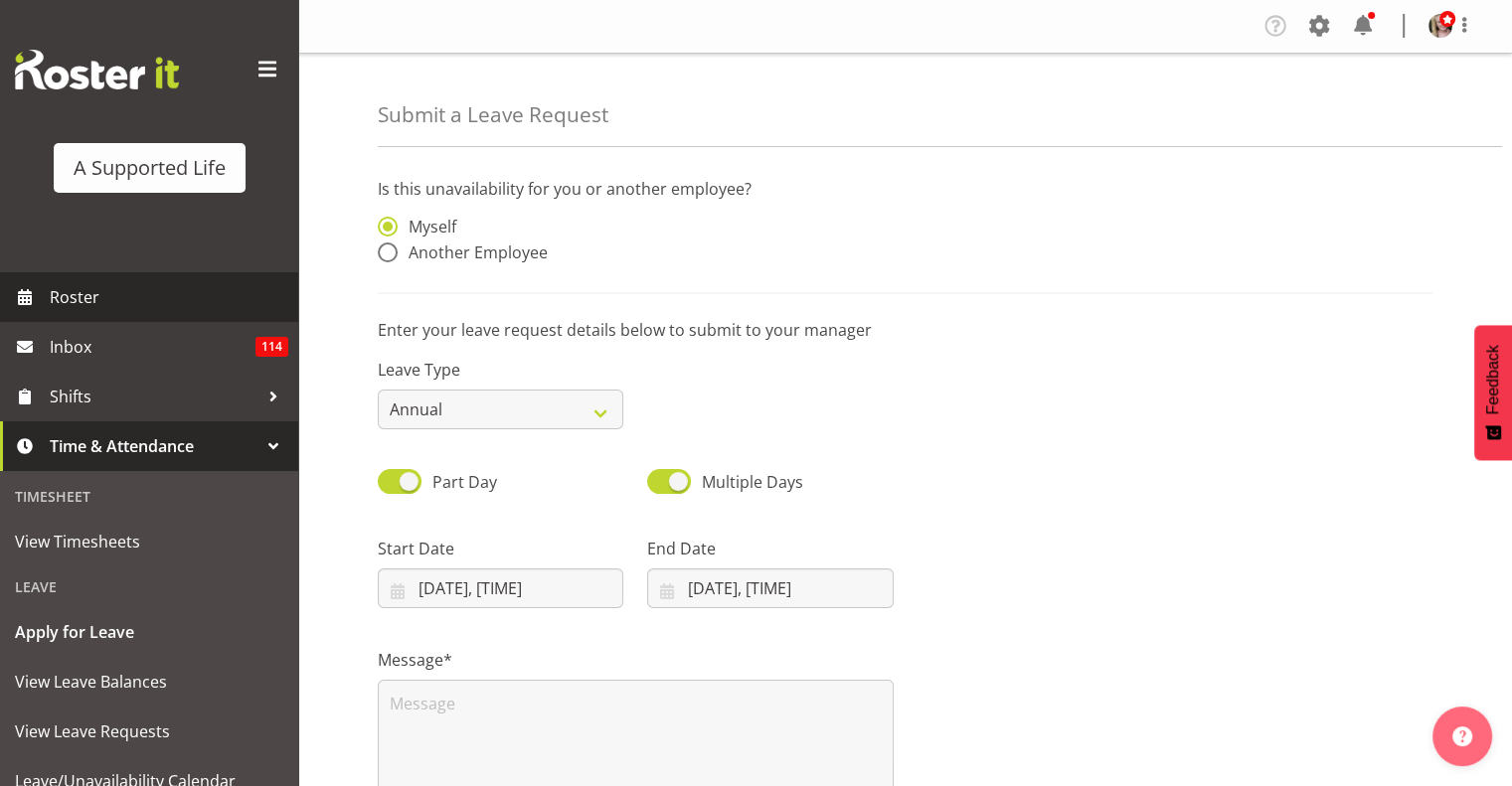 click on "Roster" at bounding box center (149, 297) 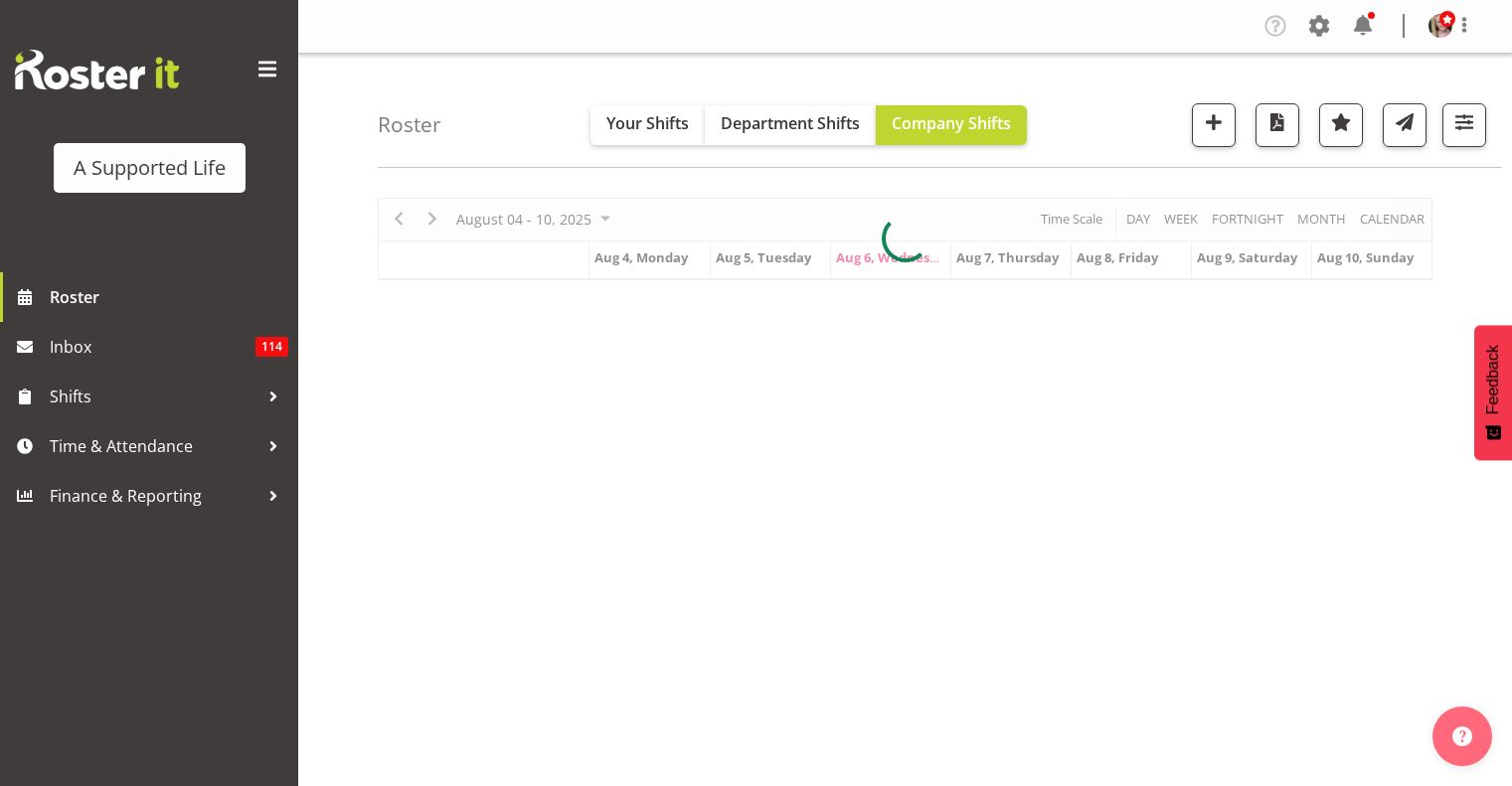 scroll, scrollTop: 0, scrollLeft: 0, axis: both 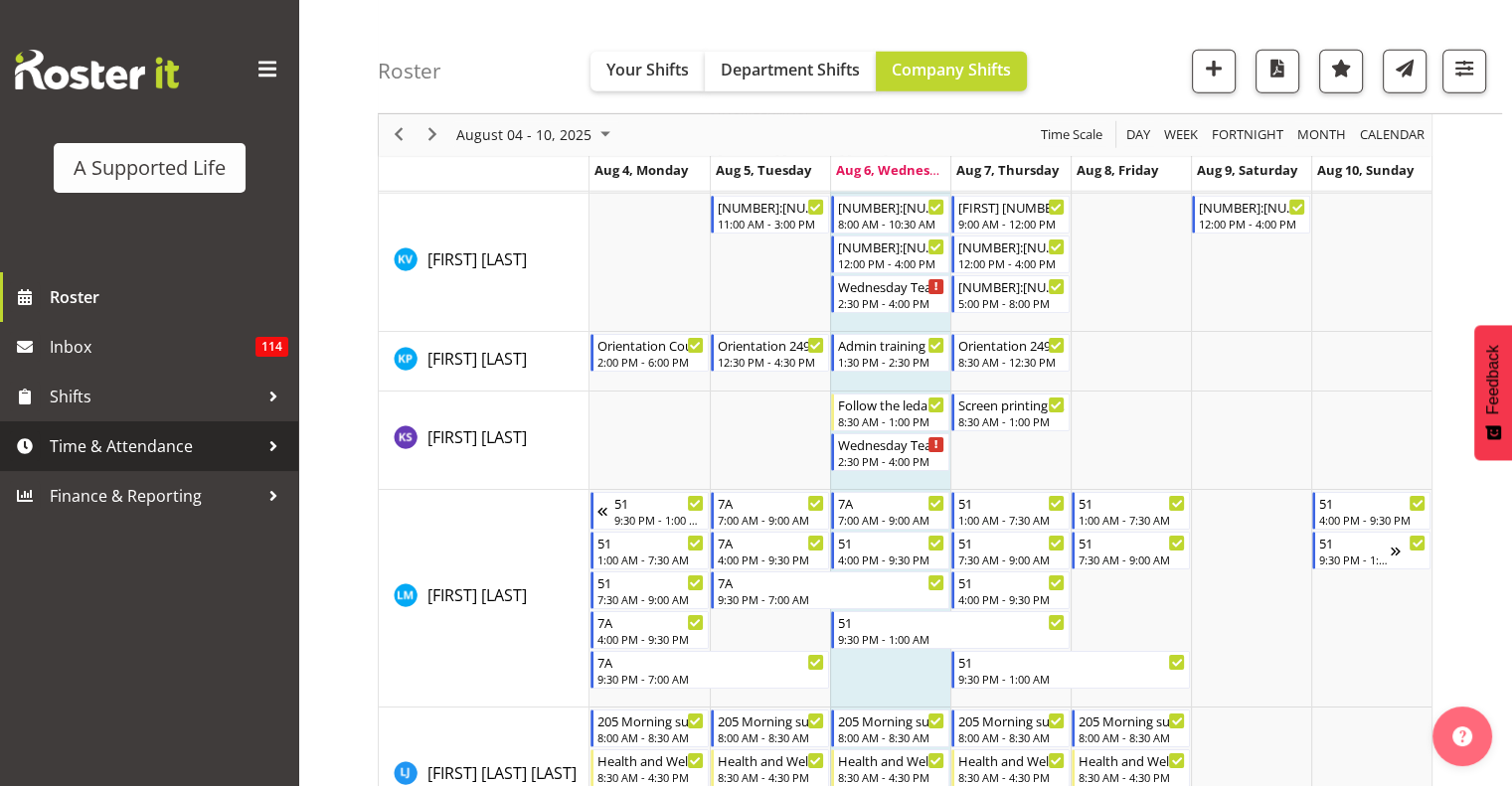 click on "Time & Attendance" at bounding box center (154, 446) 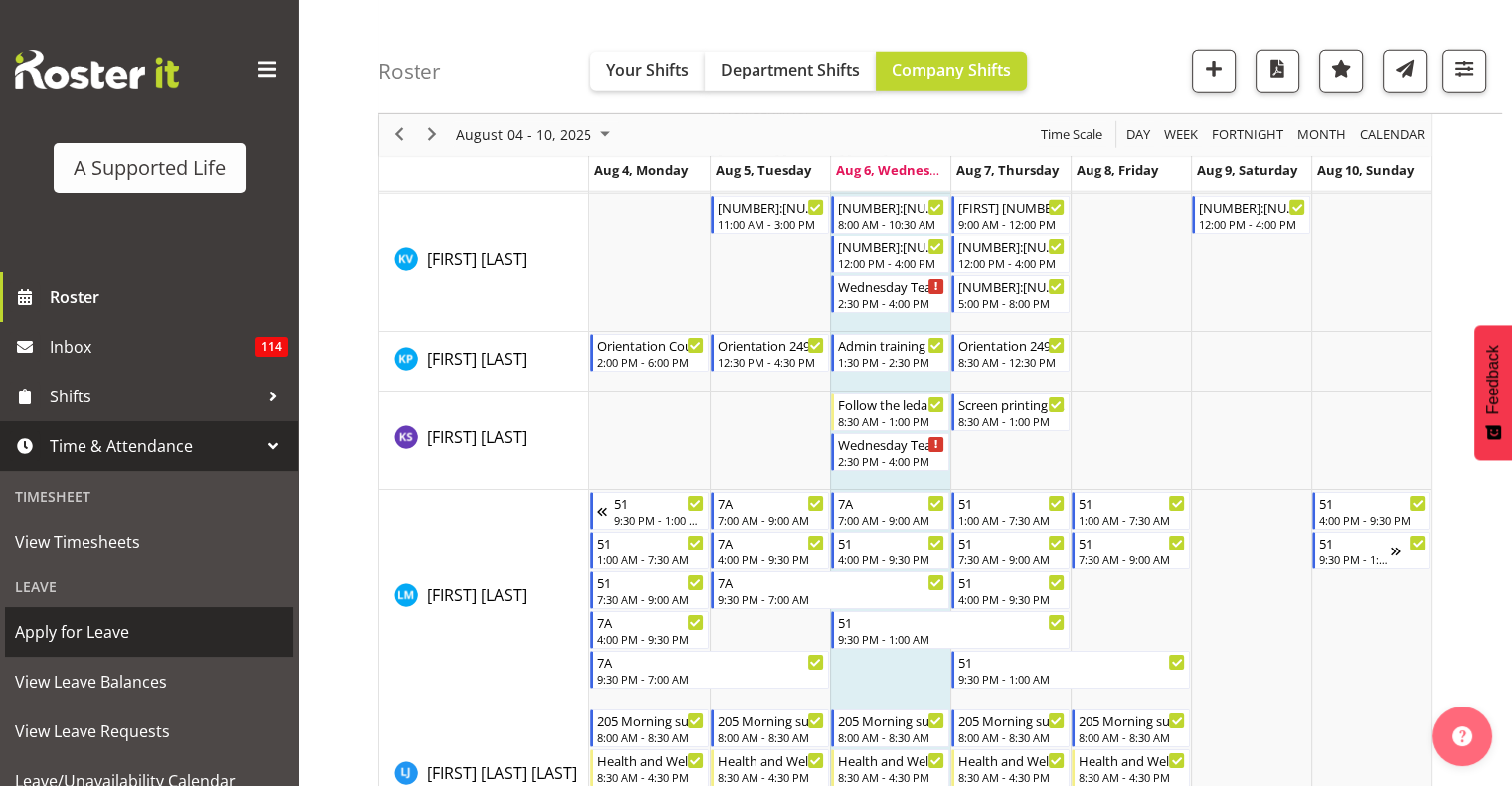 click on "Apply for Leave" at bounding box center (149, 632) 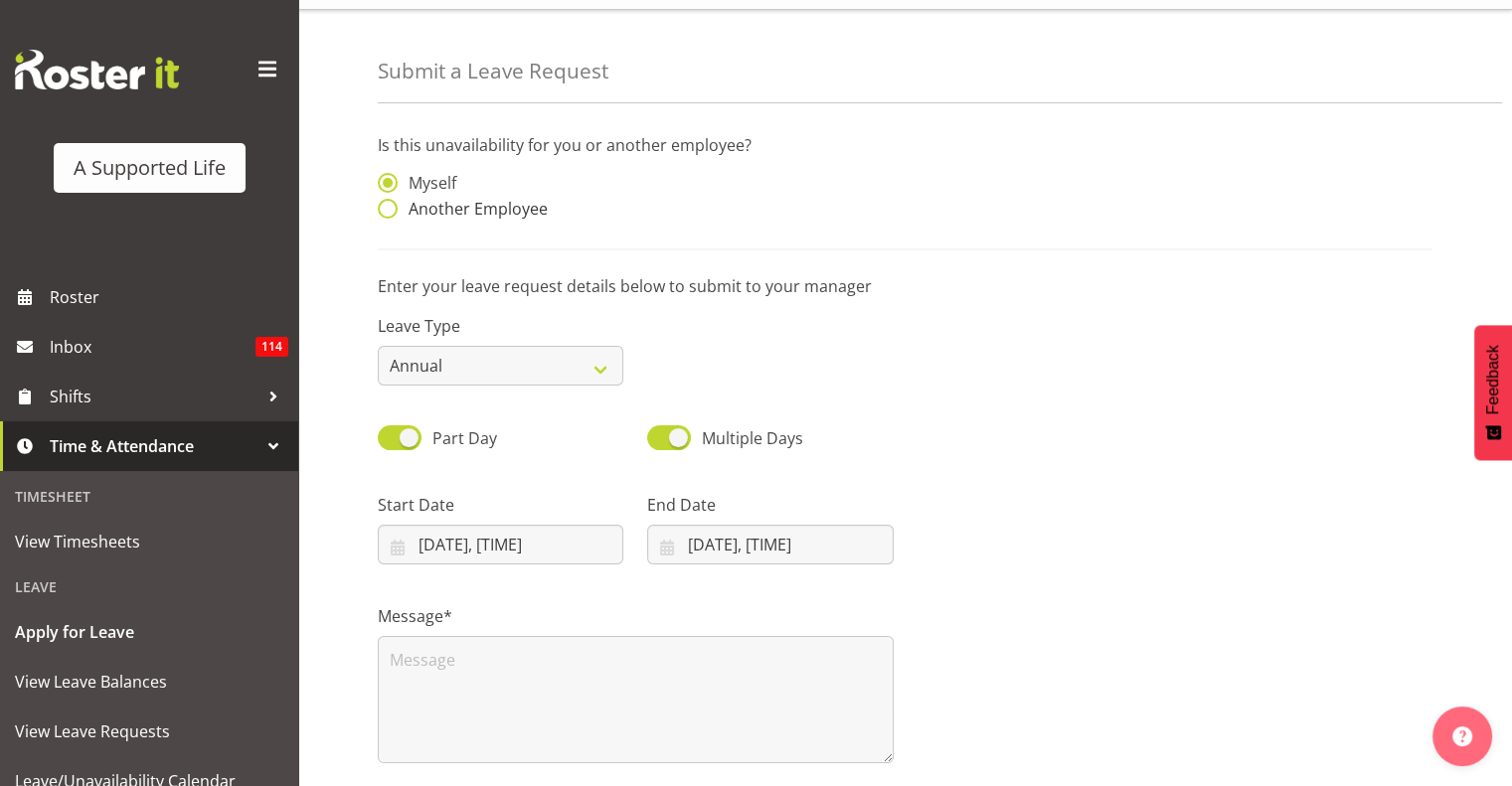 scroll, scrollTop: 44, scrollLeft: 0, axis: vertical 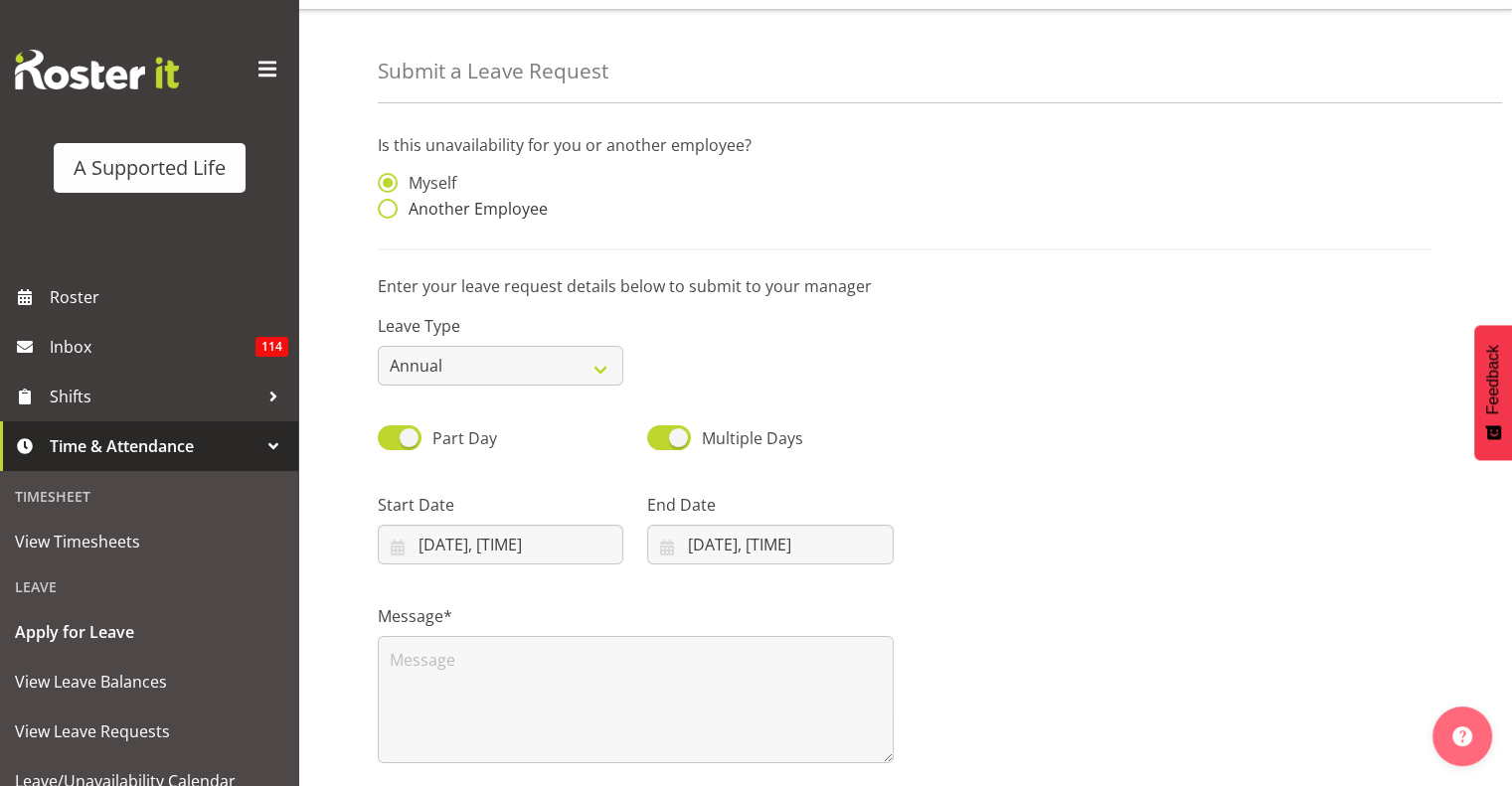 click on "Another Employee" at bounding box center (472, 209) 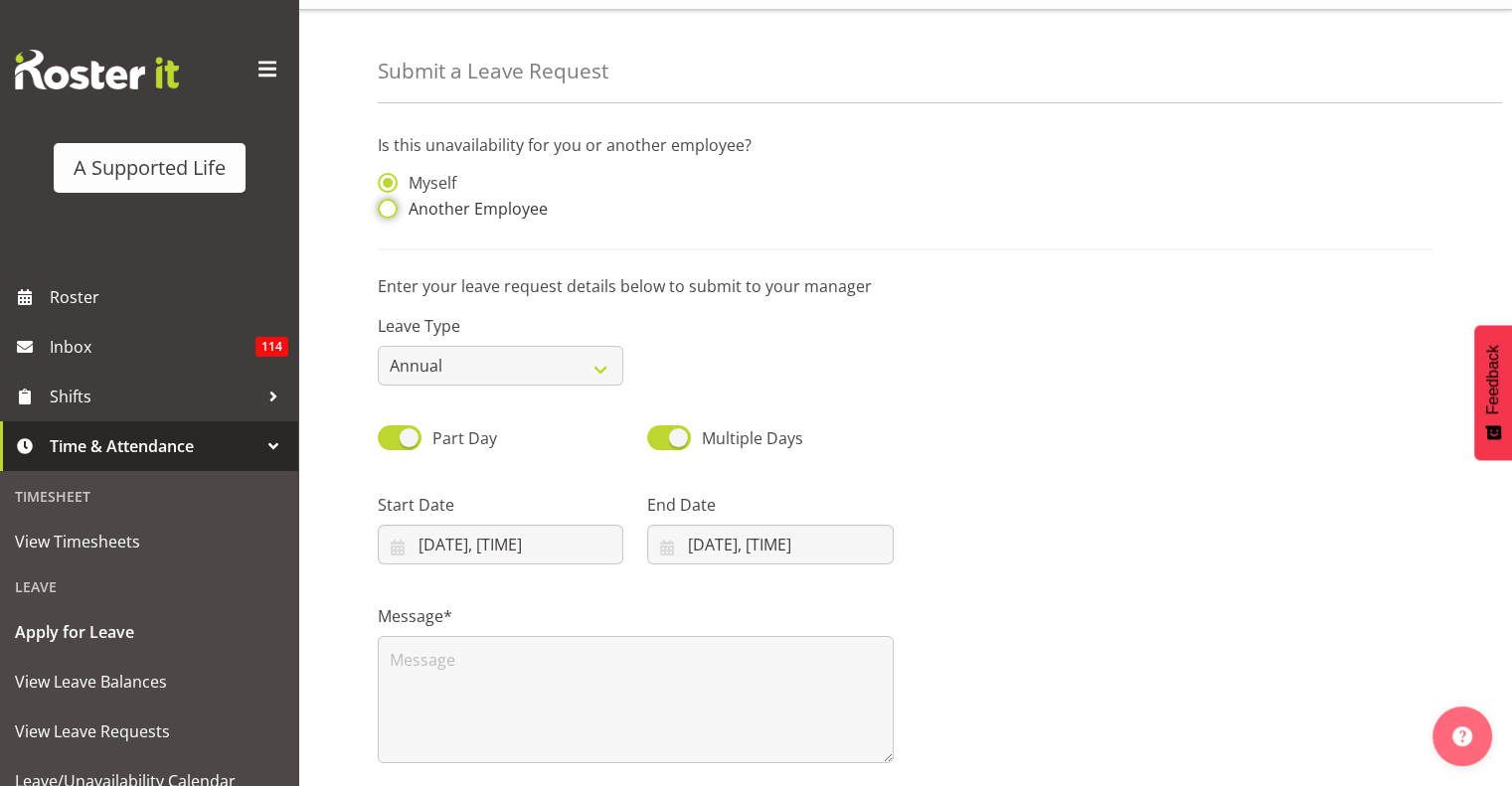 click on "Another Employee" at bounding box center (384, 209) 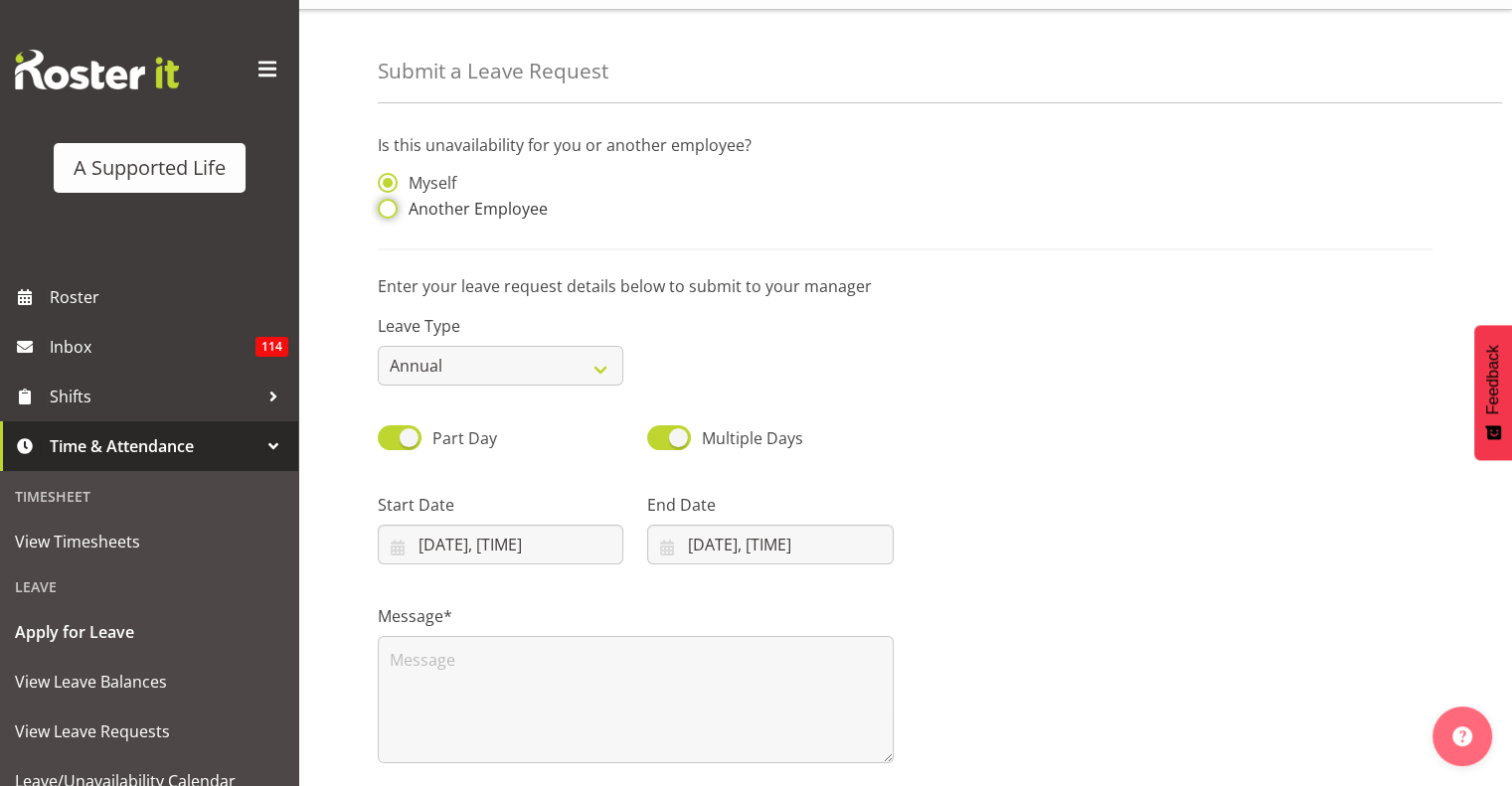 radio on "true" 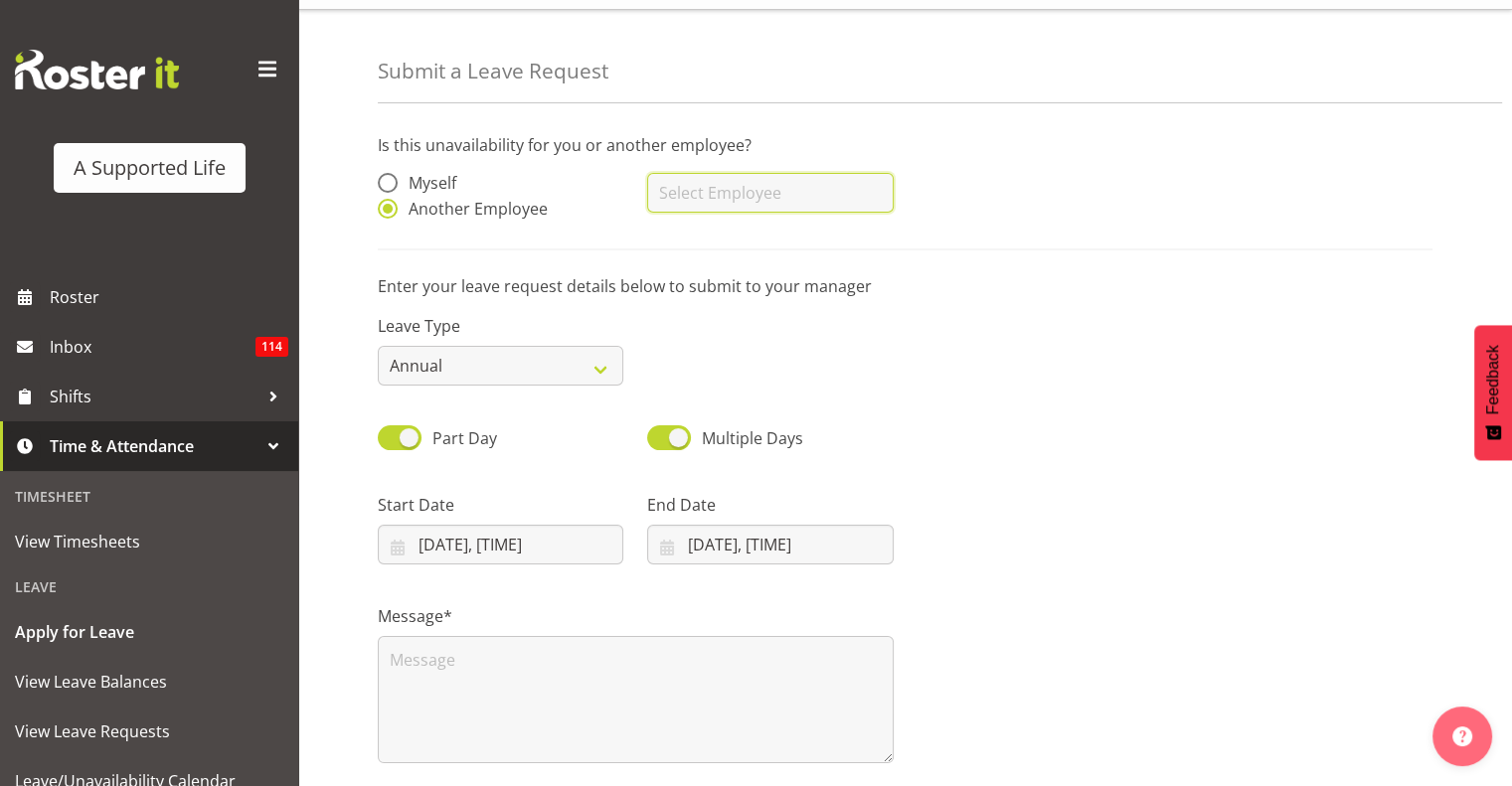 click at bounding box center [769, 193] 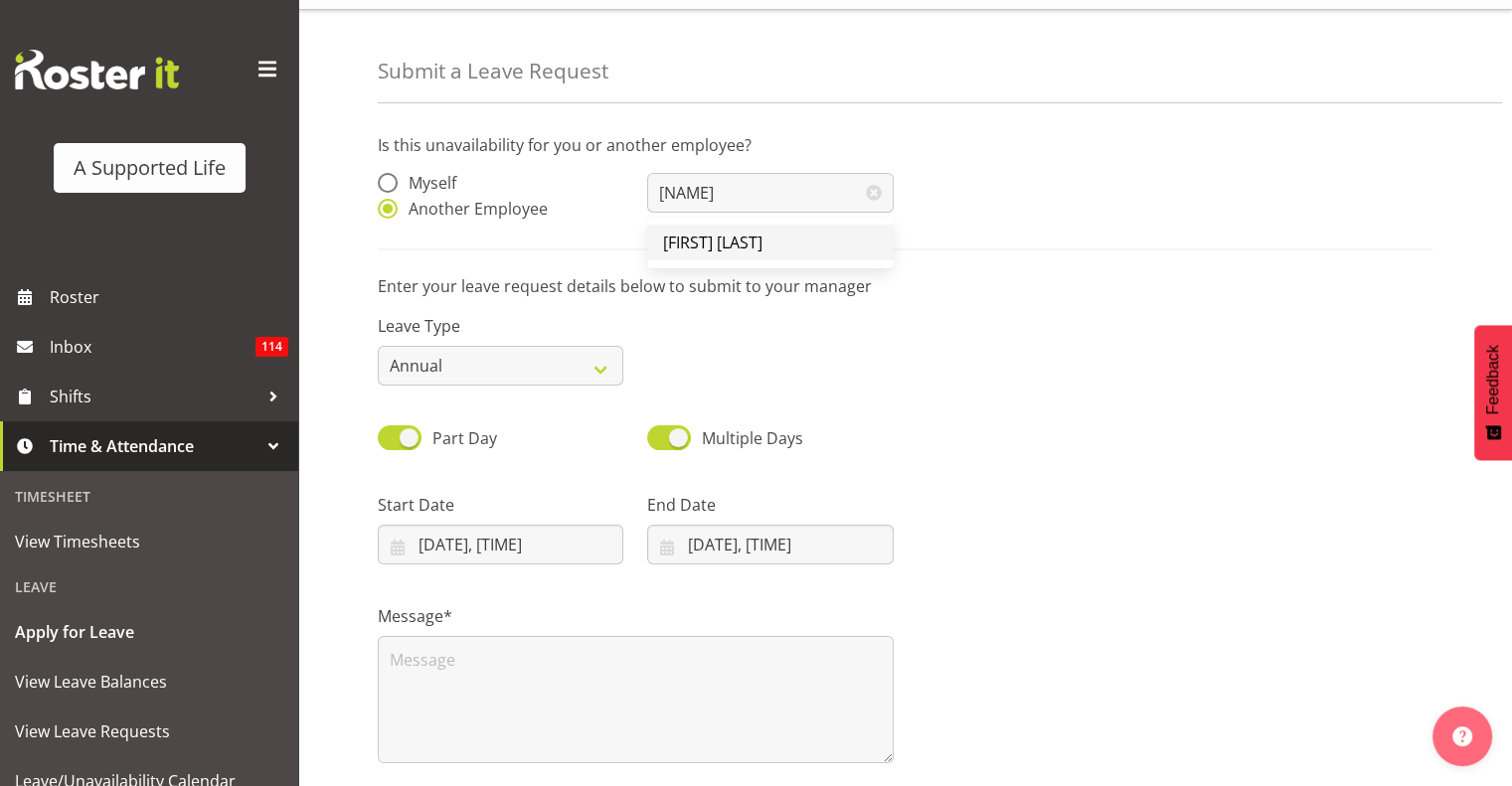 click on "[FIRST] [LAST]" at bounding box center [713, 242] 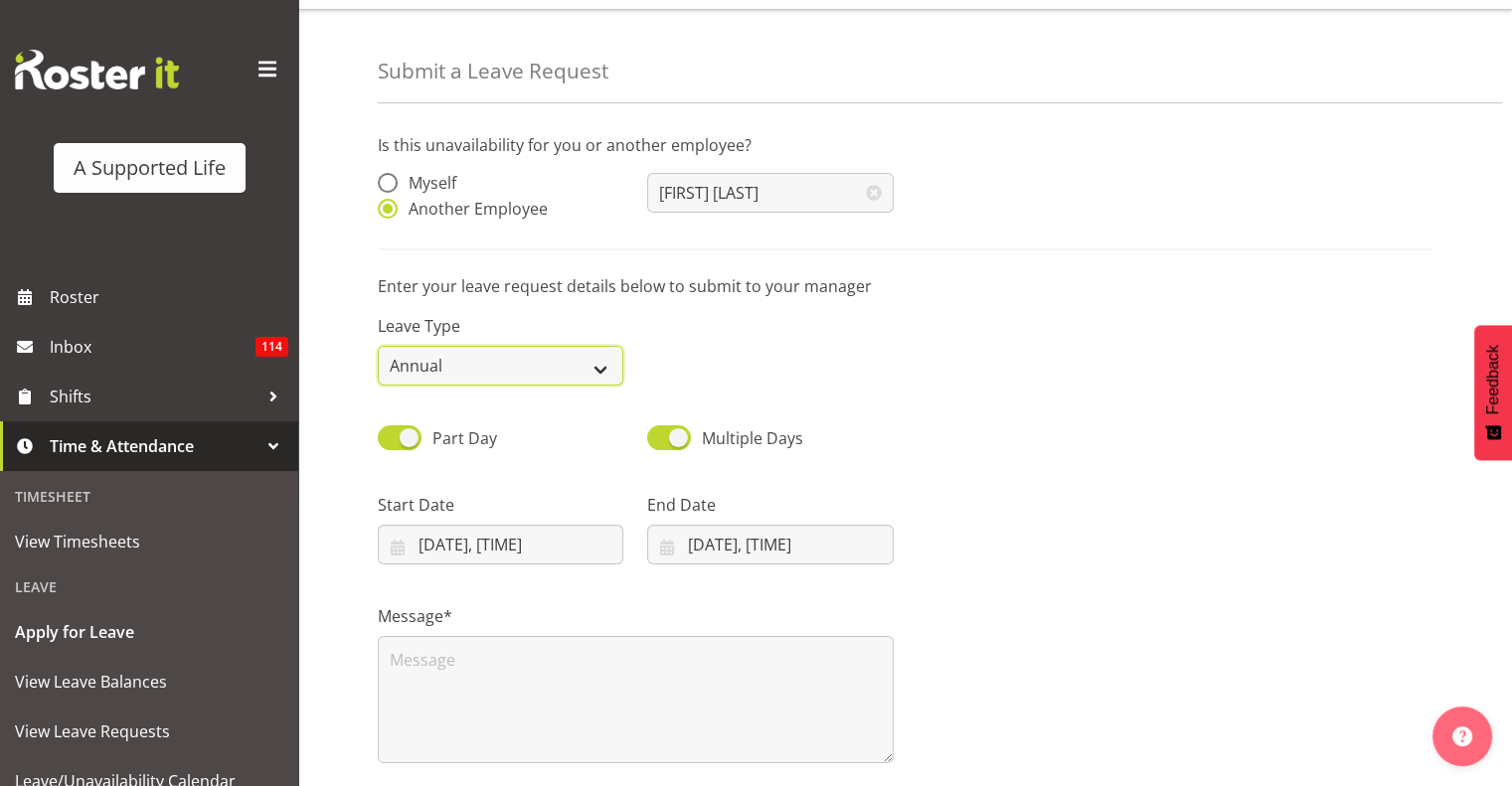 click on "Annual Sick Bereavement Domestic Violence Parental Jury Service Day In Lieu   Other" at bounding box center [500, 366] 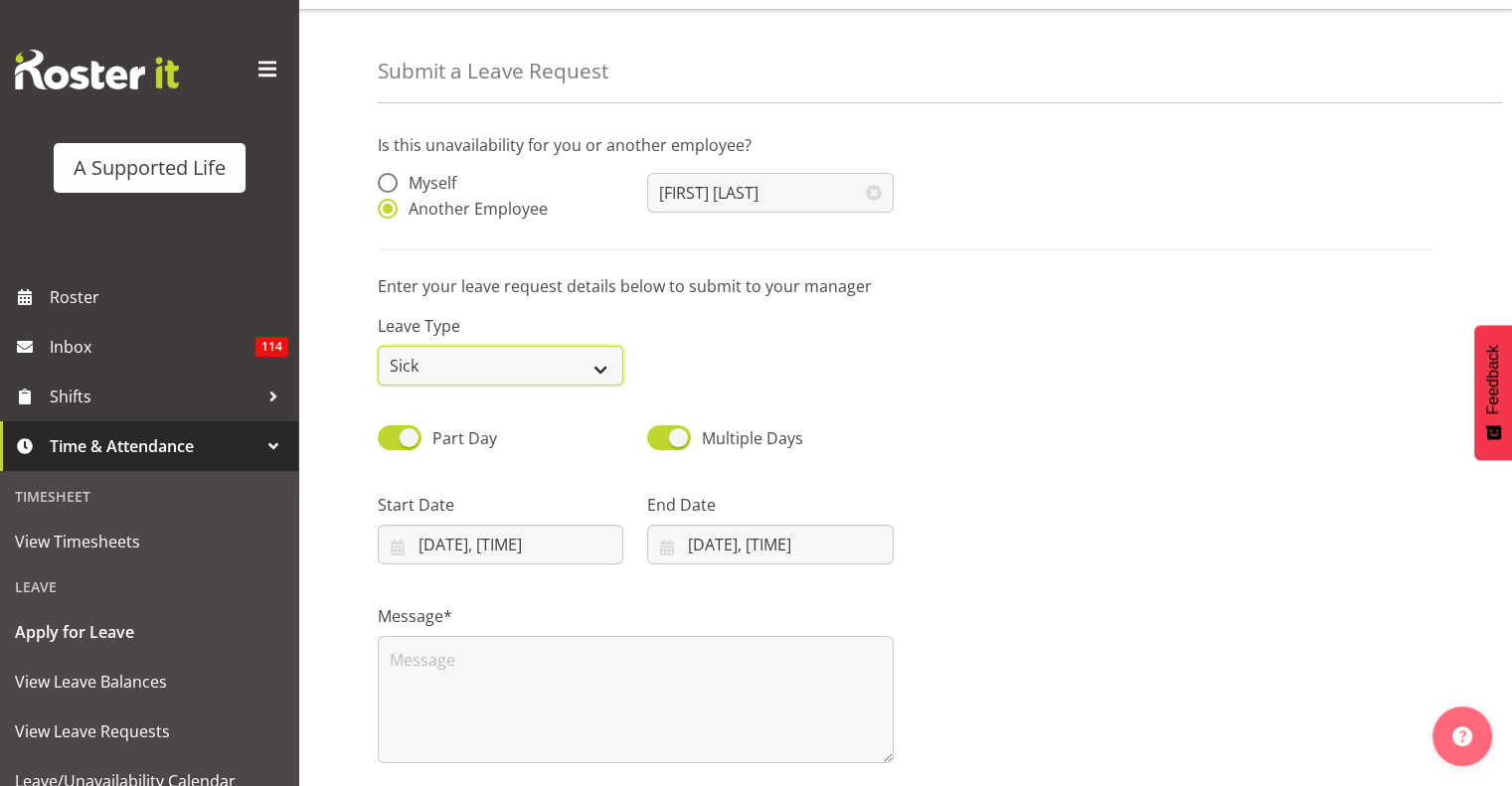 click on "Annual Sick Bereavement Domestic Violence Parental Jury Service Day In Lieu   Other" at bounding box center (500, 366) 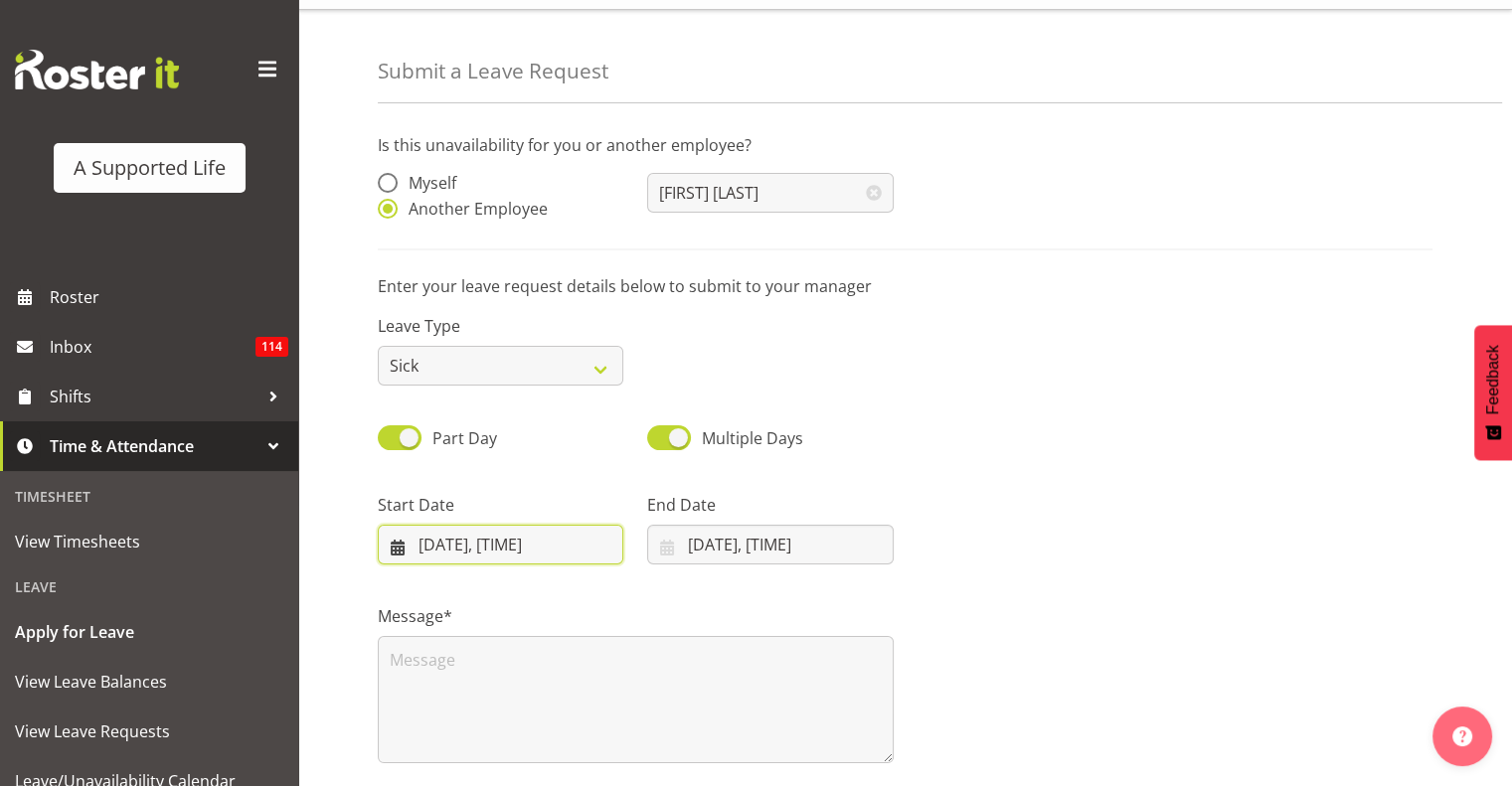 click on "[DATE], [TIME]" at bounding box center (500, 545) 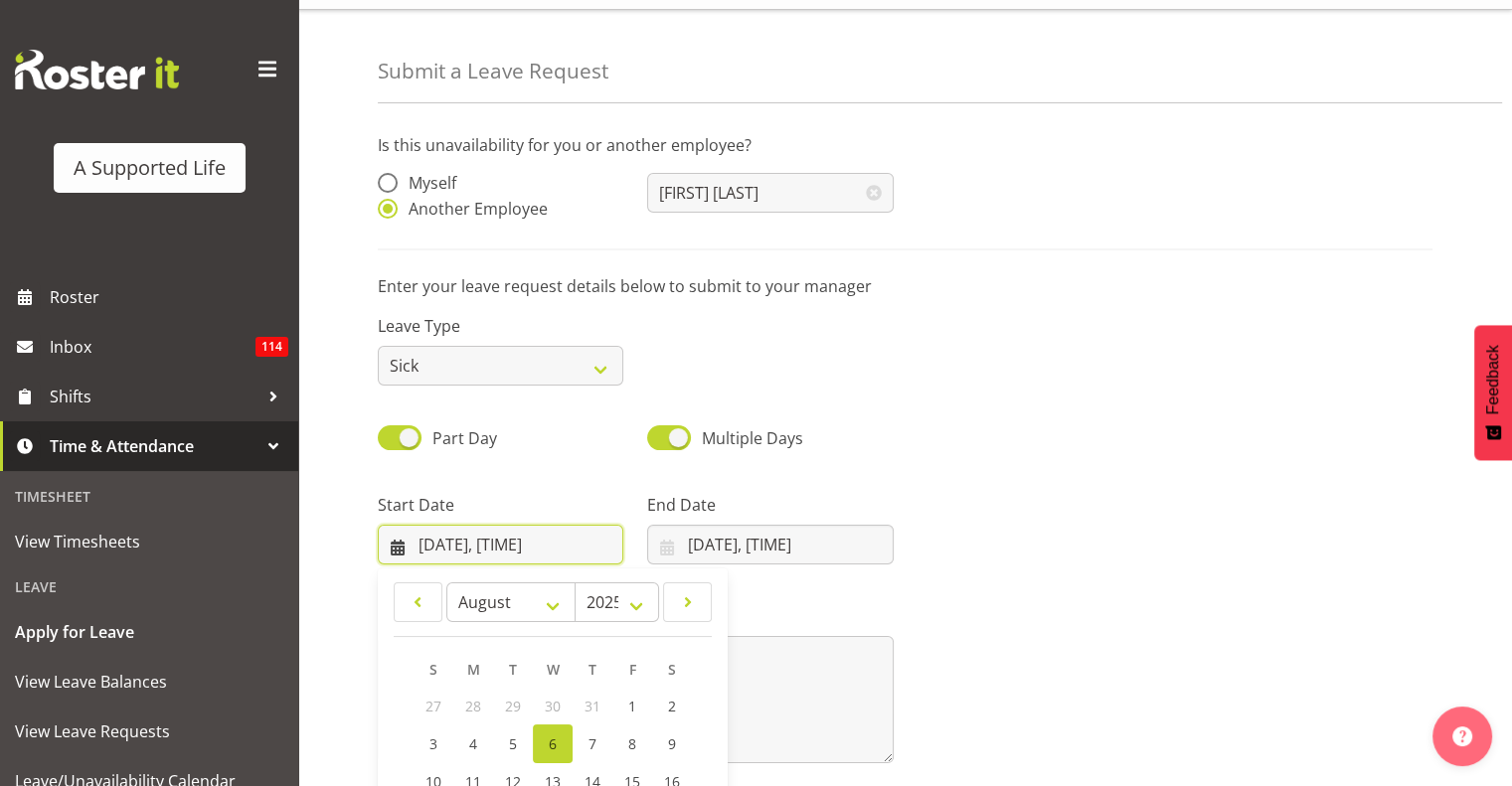scroll, scrollTop: 57, scrollLeft: 0, axis: vertical 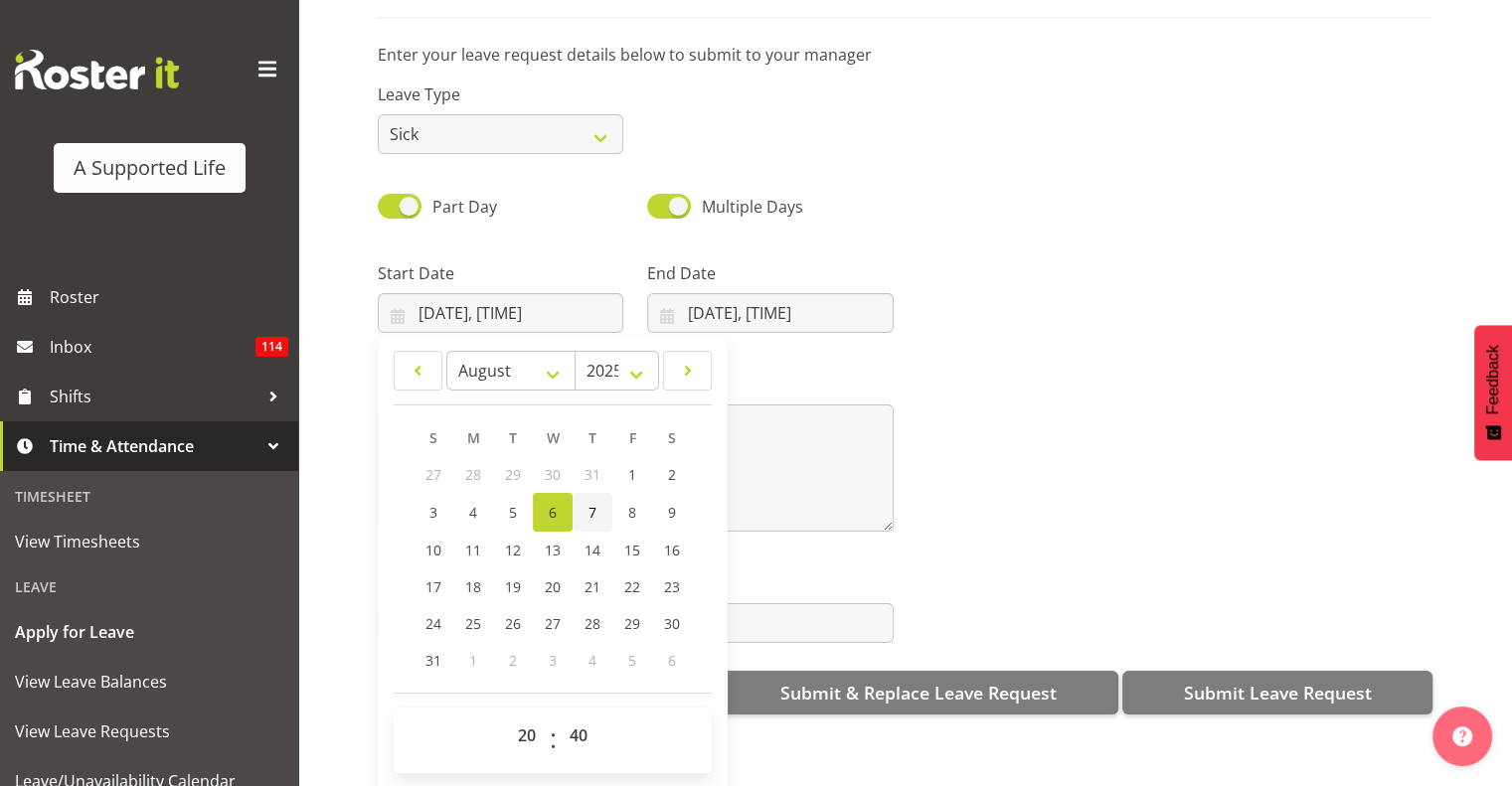 click on "7" at bounding box center (592, 512) 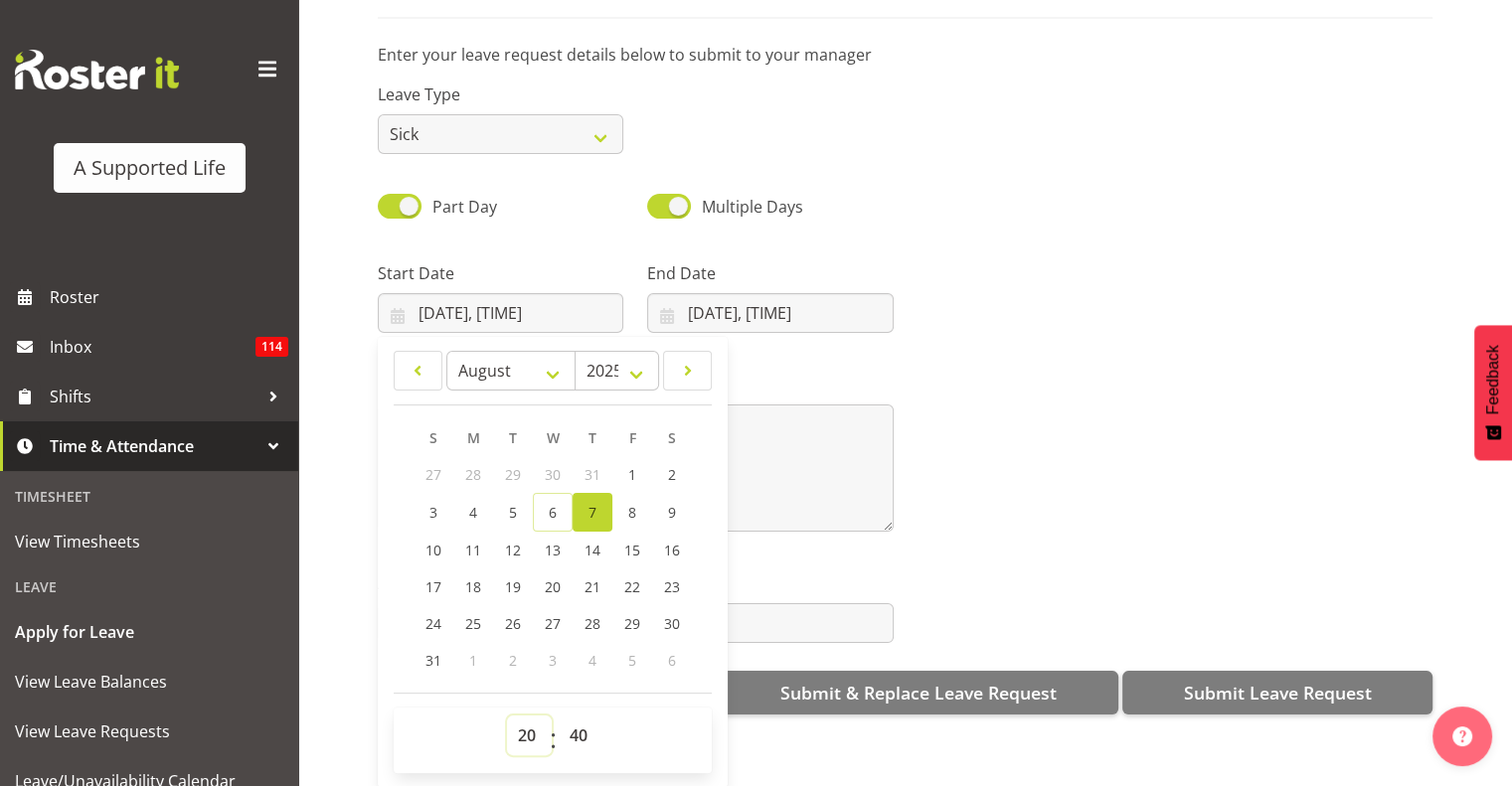 click on "00   01   02   03   04   05   06   07   08   09   10   11   12   13   14   15   16   17   18   19   20   21   22   23" at bounding box center (529, 735) 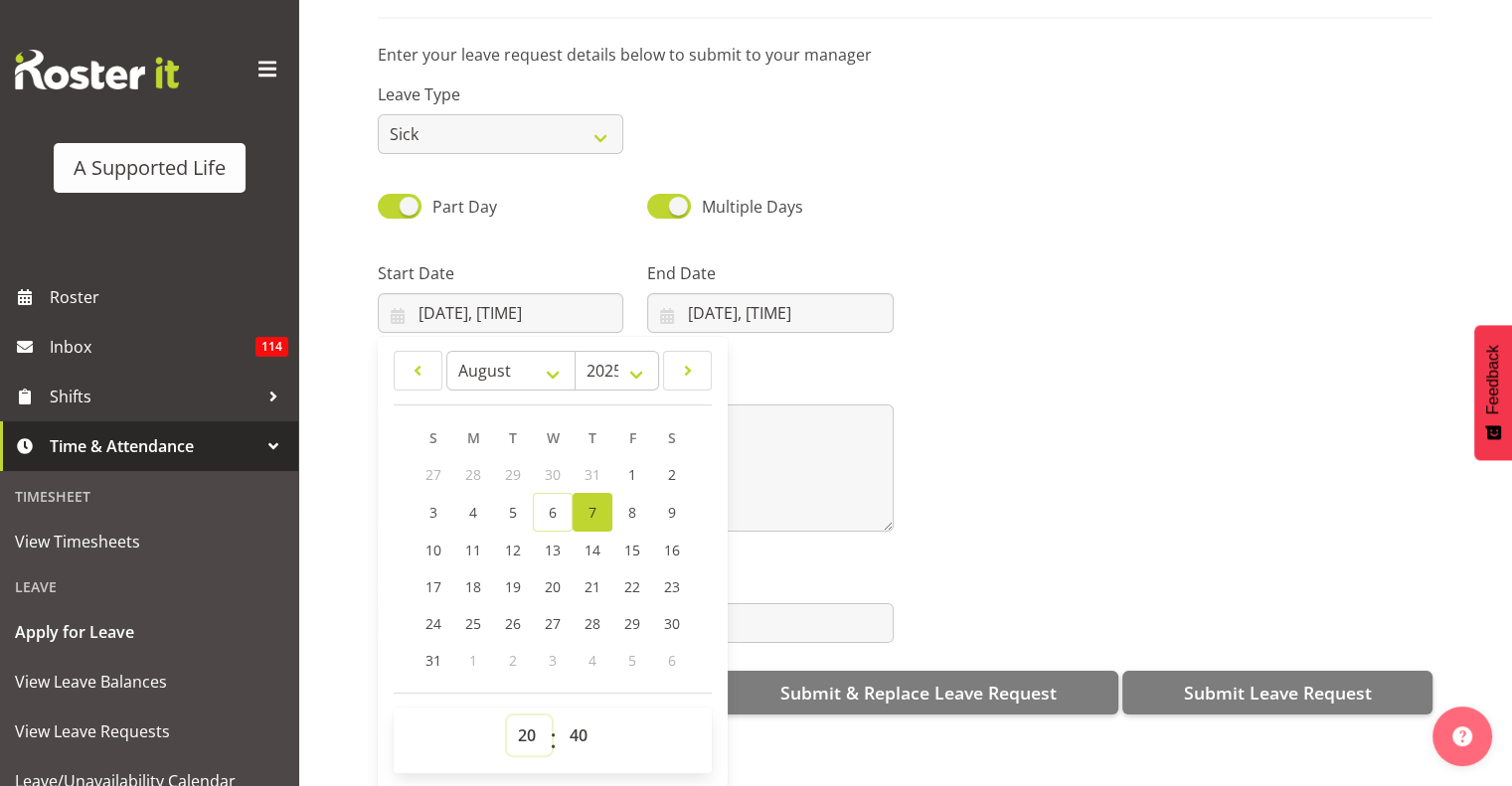 select on "8" 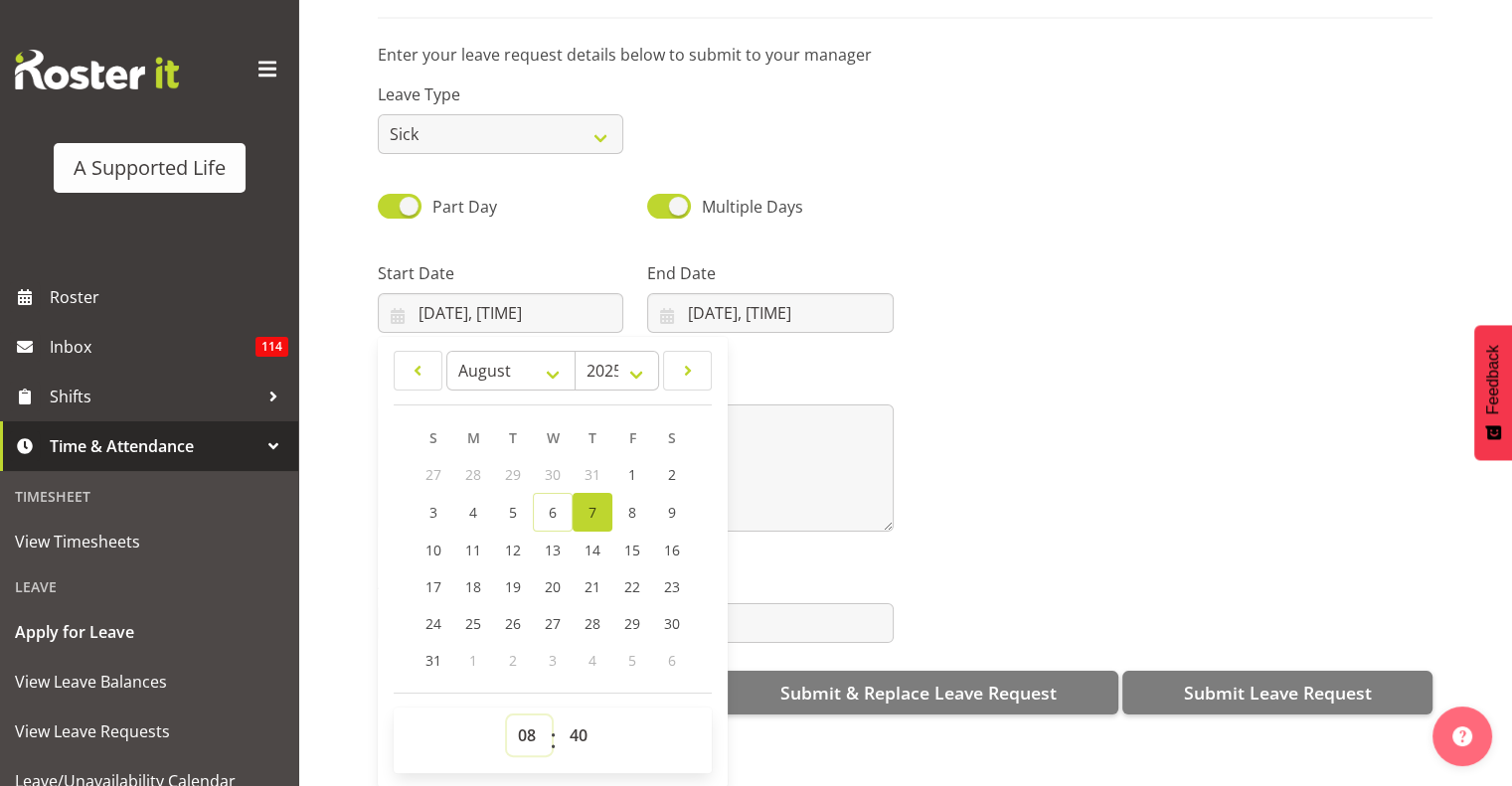 click on "00   01   02   03   04   05   06   07   08   09   10   11   12   13   14   15   16   17   18   19   20   21   22   23" at bounding box center (529, 735) 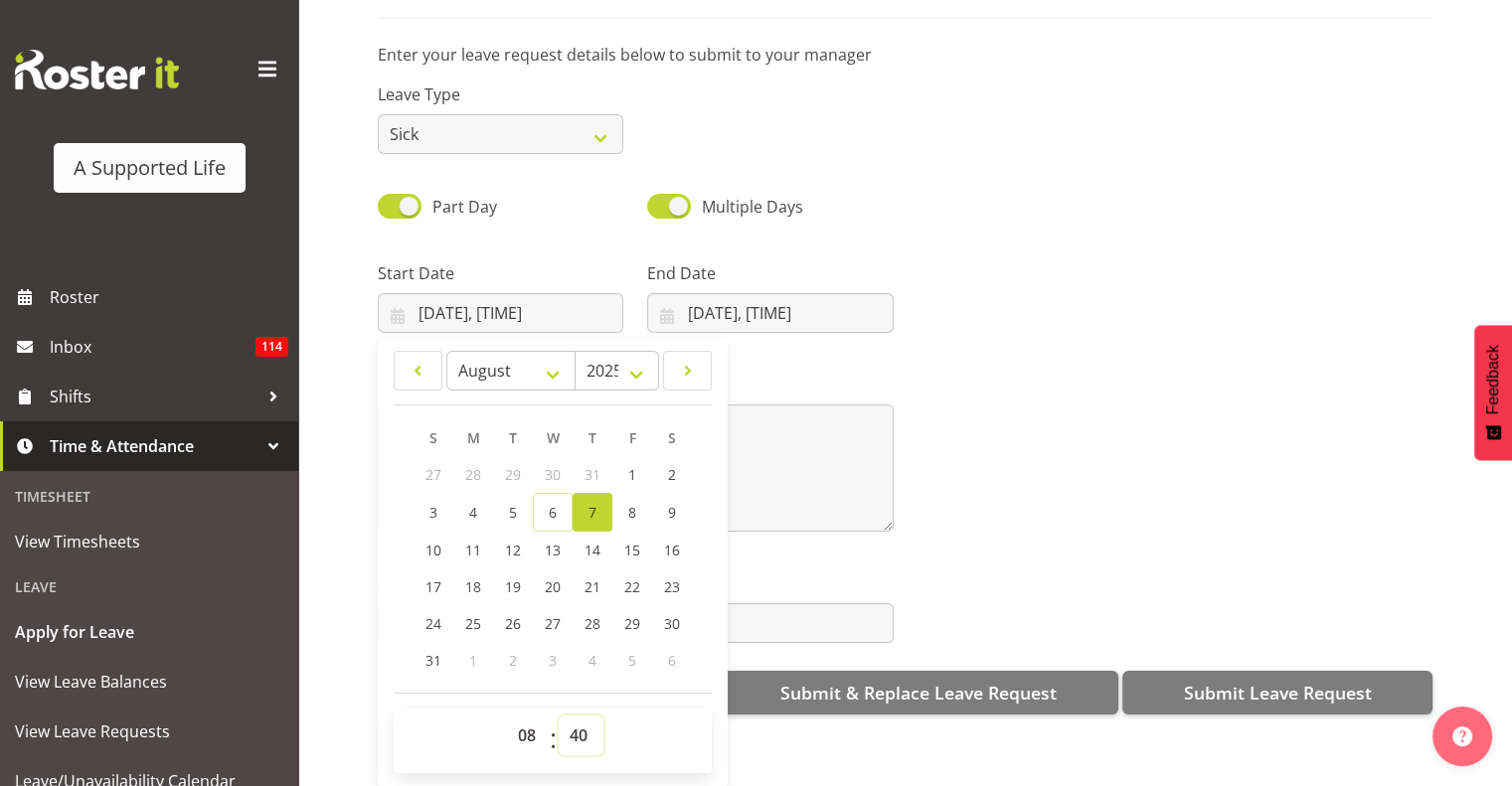 click on "00   01   02   03   04   05   06   07   08   09   10   11   12   13   14   15   16   17   18   19   20   21   22   23   24   25   26   27   28   29   30   31   32   33   34   35   36   37   38   39   40   41   42   43   44   45   46   47   48   49   50   51   52   53   54   55   56   57   58   59" at bounding box center [581, 735] 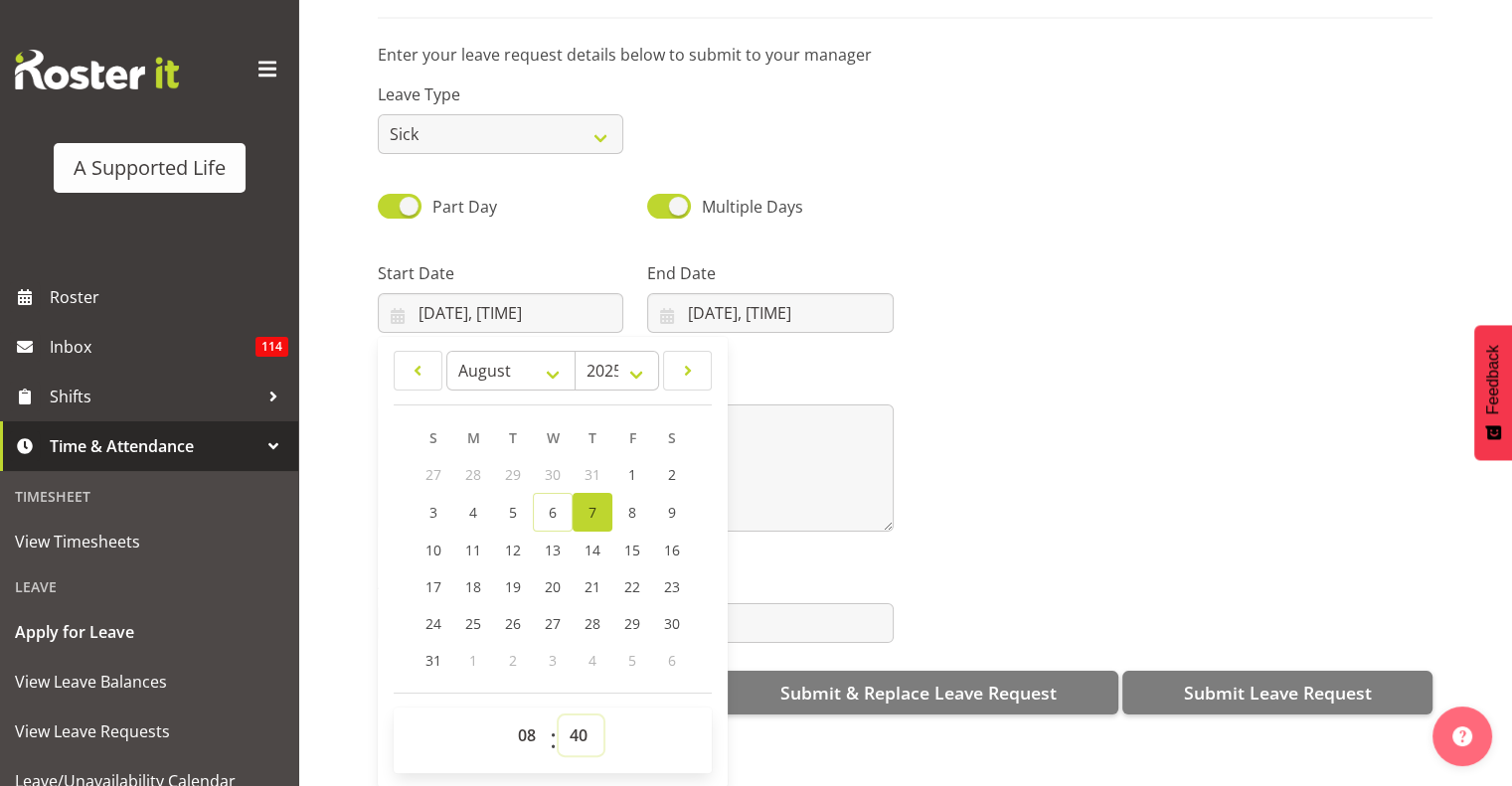select on "30" 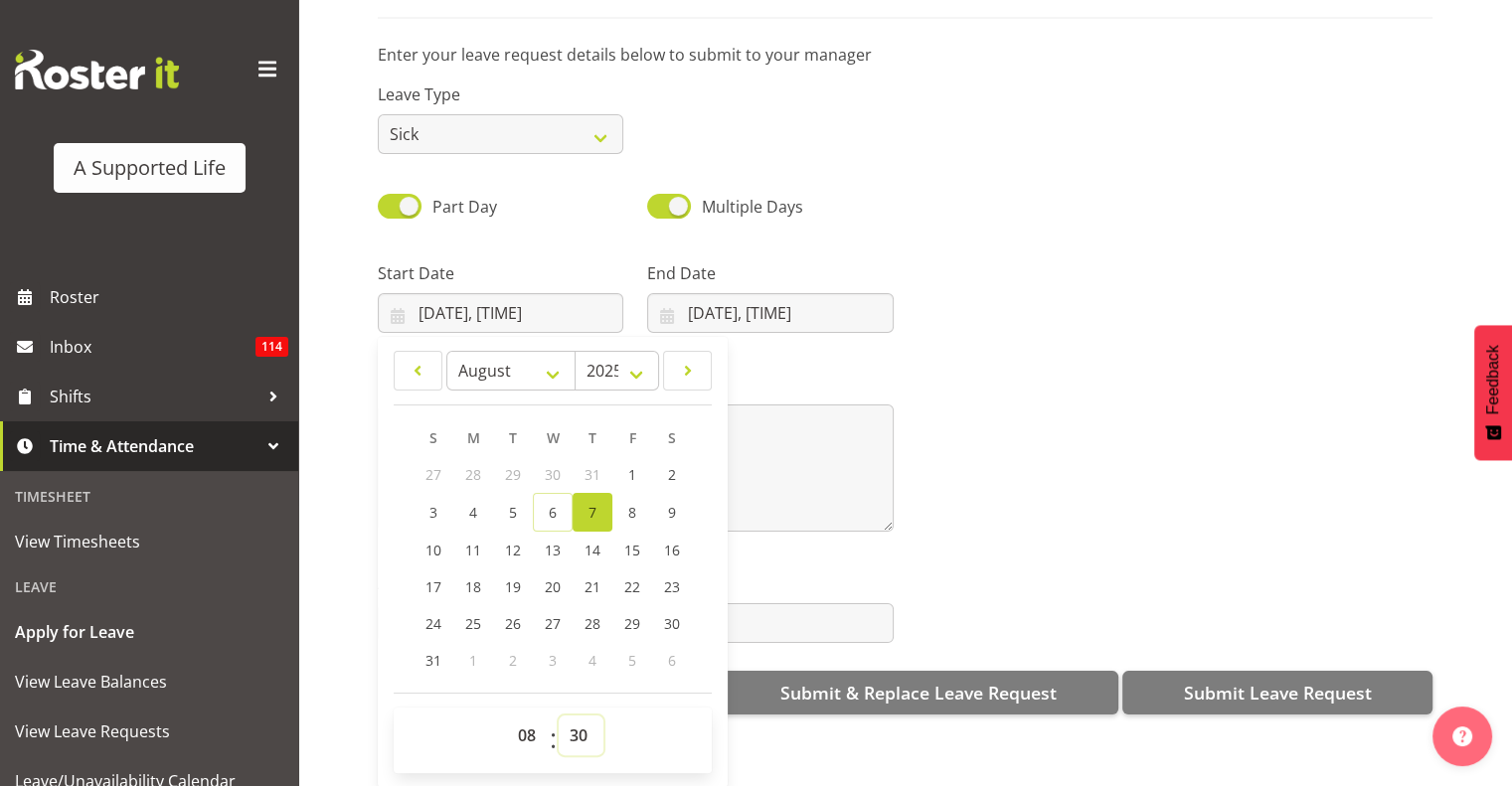 click on "00   01   02   03   04   05   06   07   08   09   10   11   12   13   14   15   16   17   18   19   20   21   22   23   24   25   26   27   28   29   30   31   32   33   34   35   36   37   38   39   40   41   42   43   44   45   46   47   48   49   50   51   52   53   54   55   56   57   58   59" at bounding box center [581, 735] 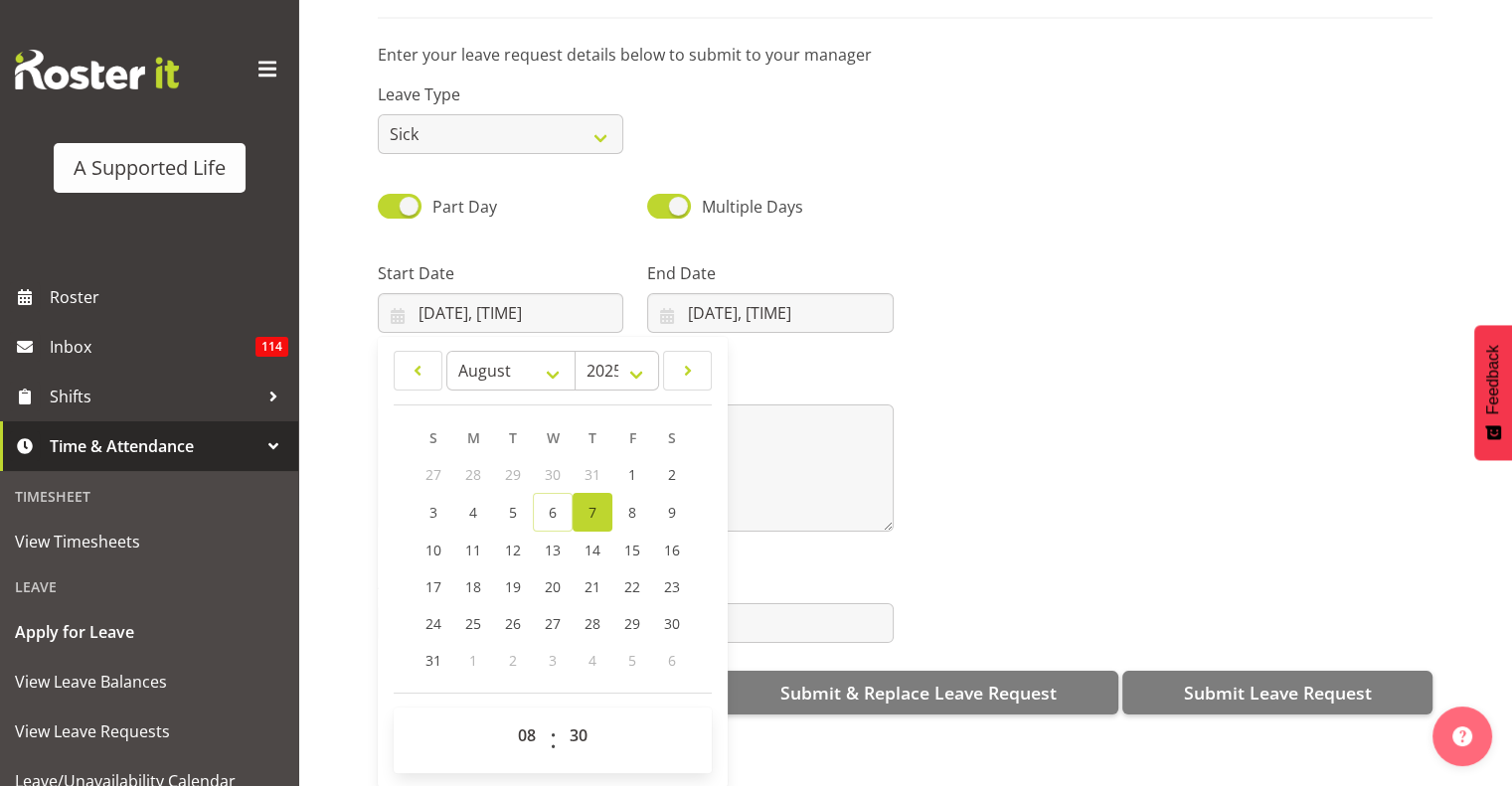 click on "Message*" at bounding box center (905, 444) 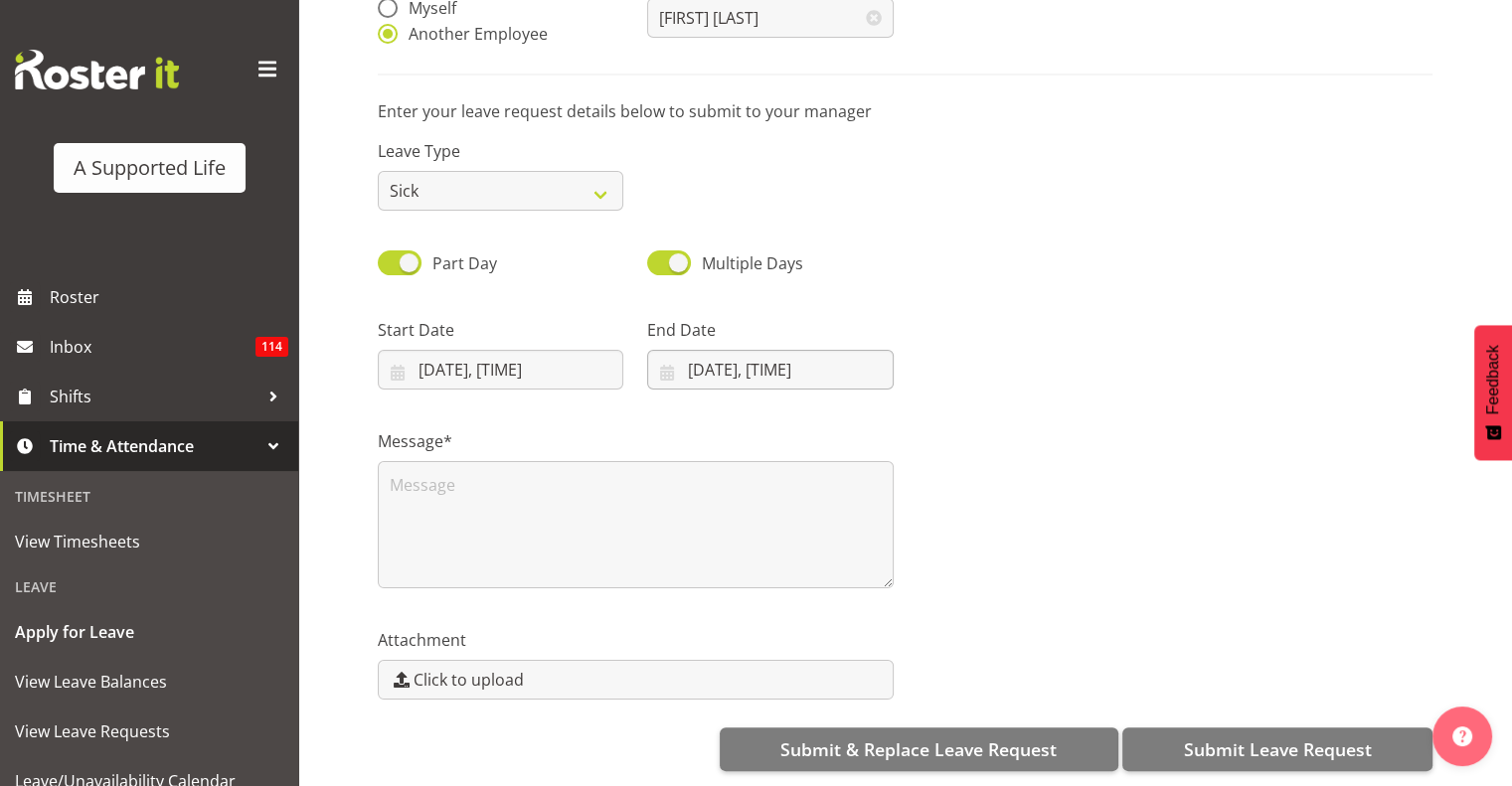 scroll, scrollTop: 0, scrollLeft: 0, axis: both 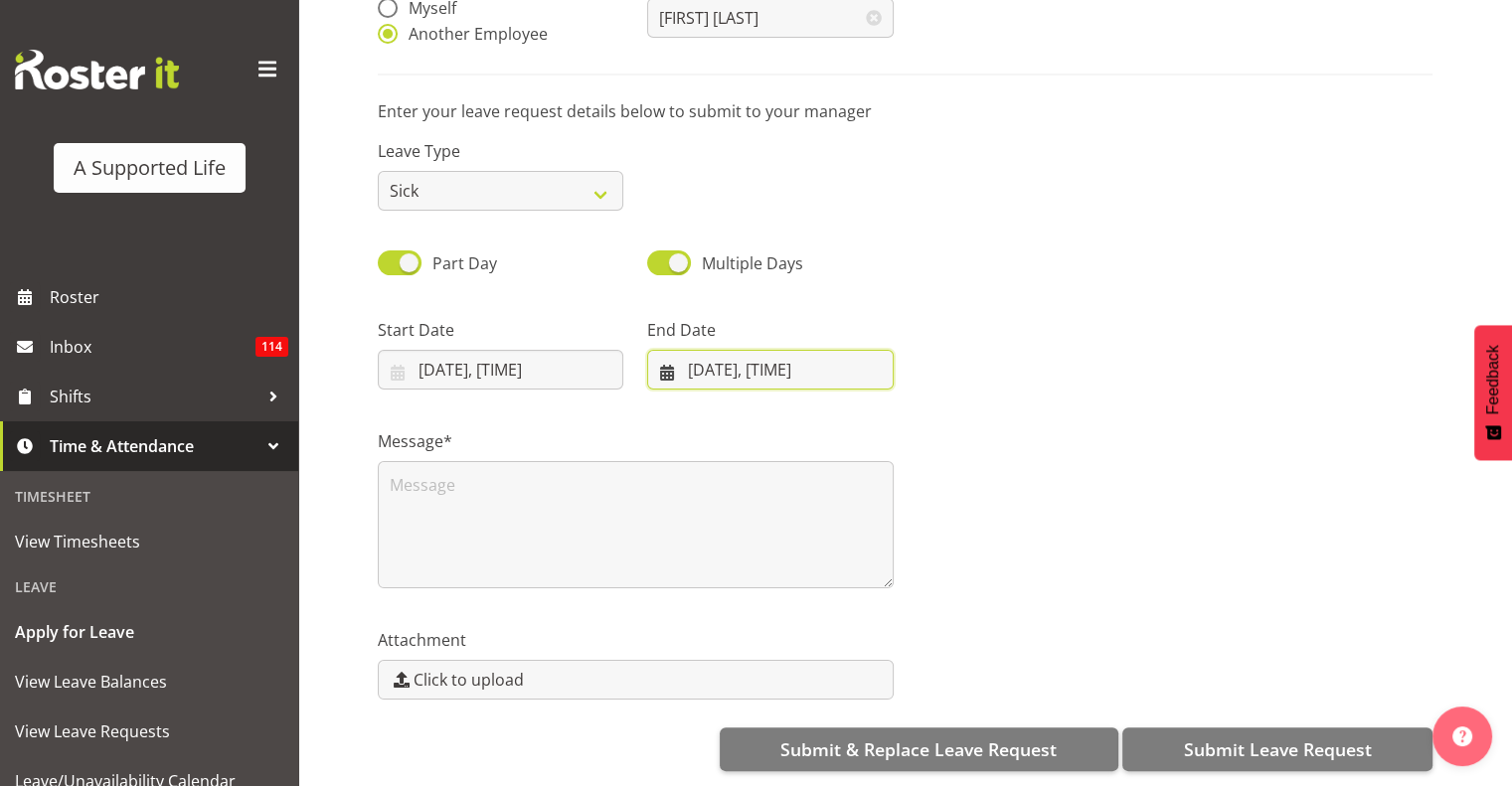 click on "[DATE], [TIME]" at bounding box center [769, 370] 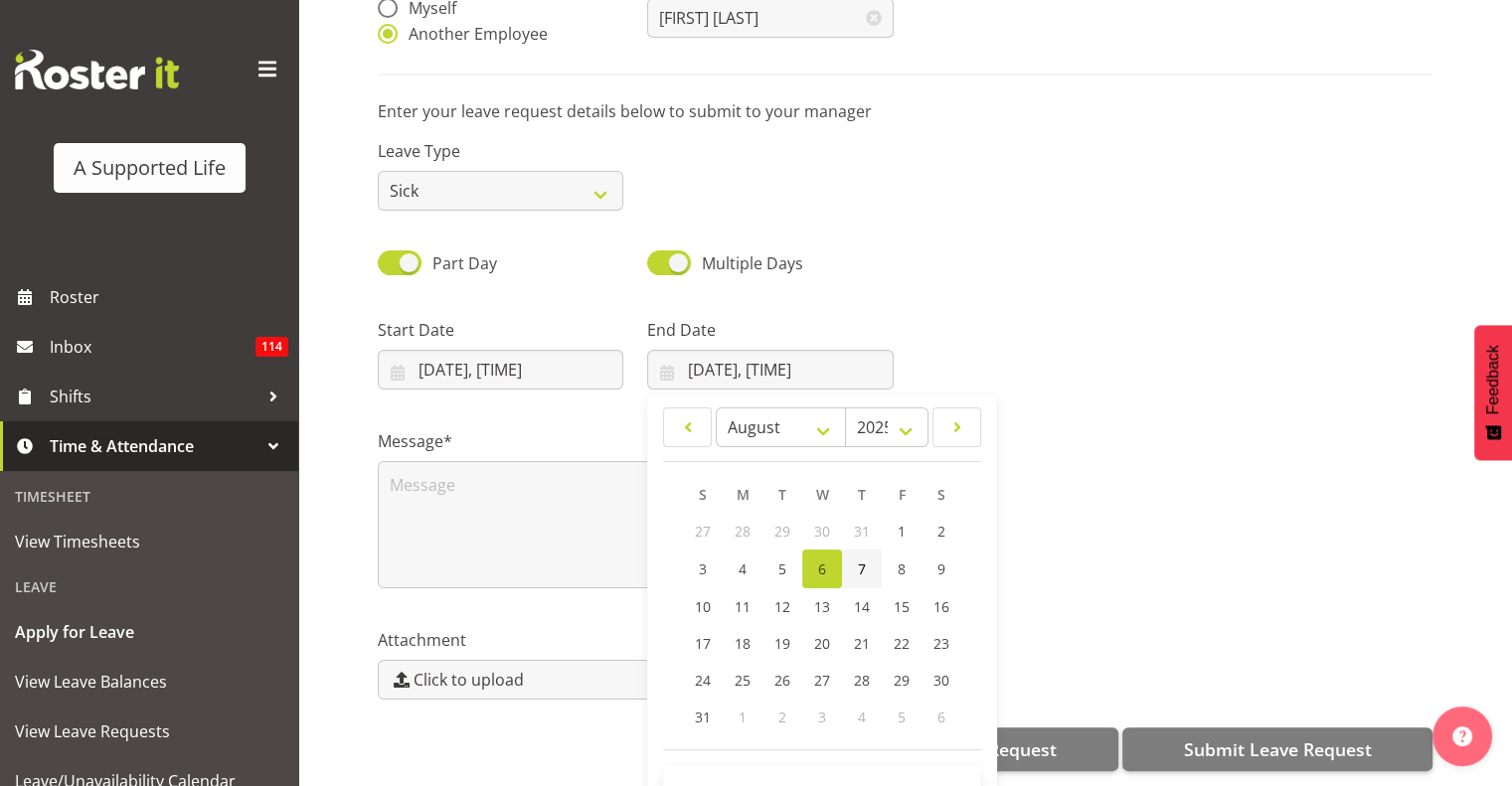click on "7" at bounding box center (862, 568) 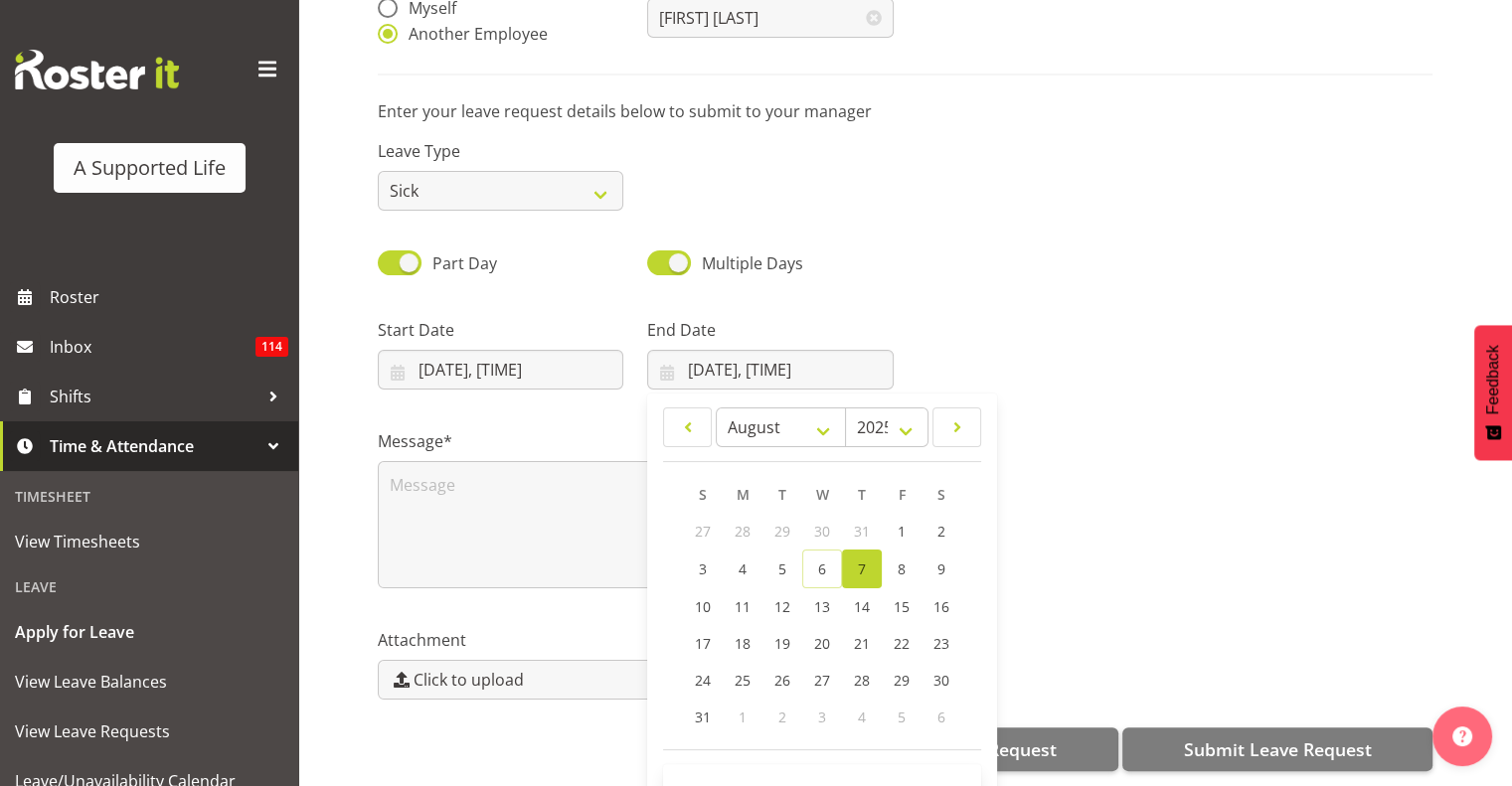 scroll, scrollTop: 57, scrollLeft: 0, axis: vertical 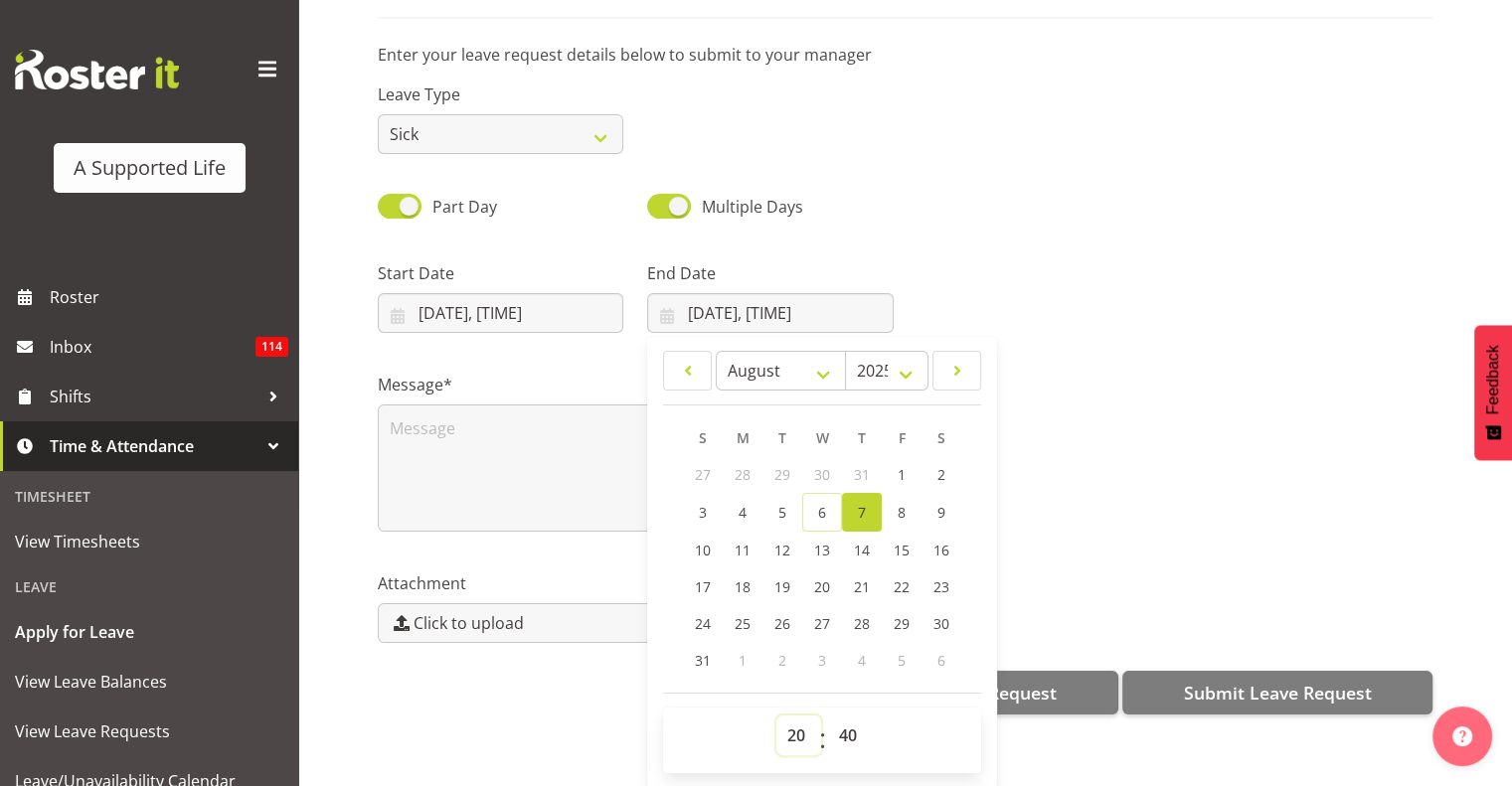 click on "00   01   02   03   04   05   06   07   08   09   10   11   12   13   14   15   16   17   18   19   20   21   22   23" at bounding box center (798, 735) 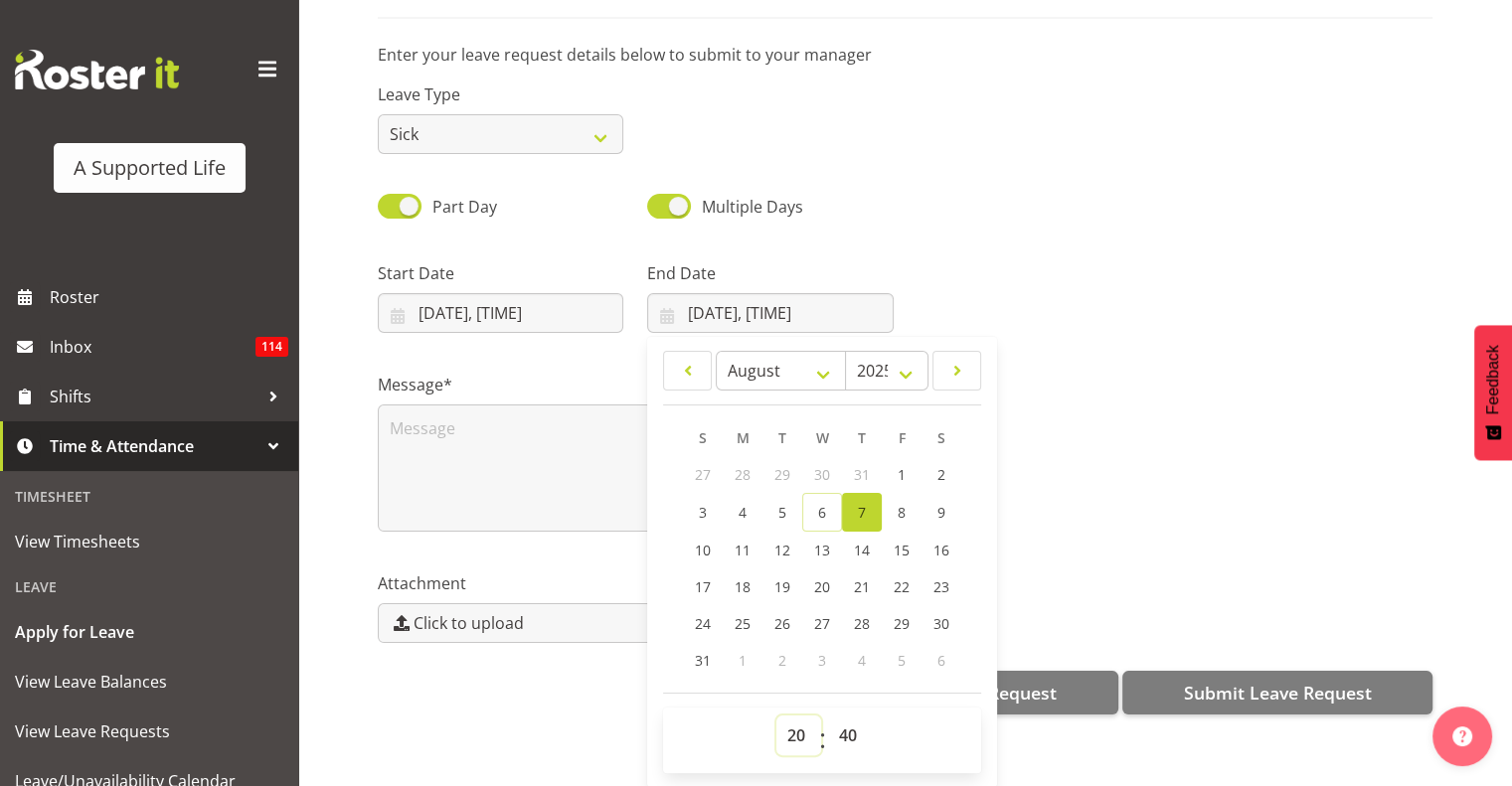 select on "13" 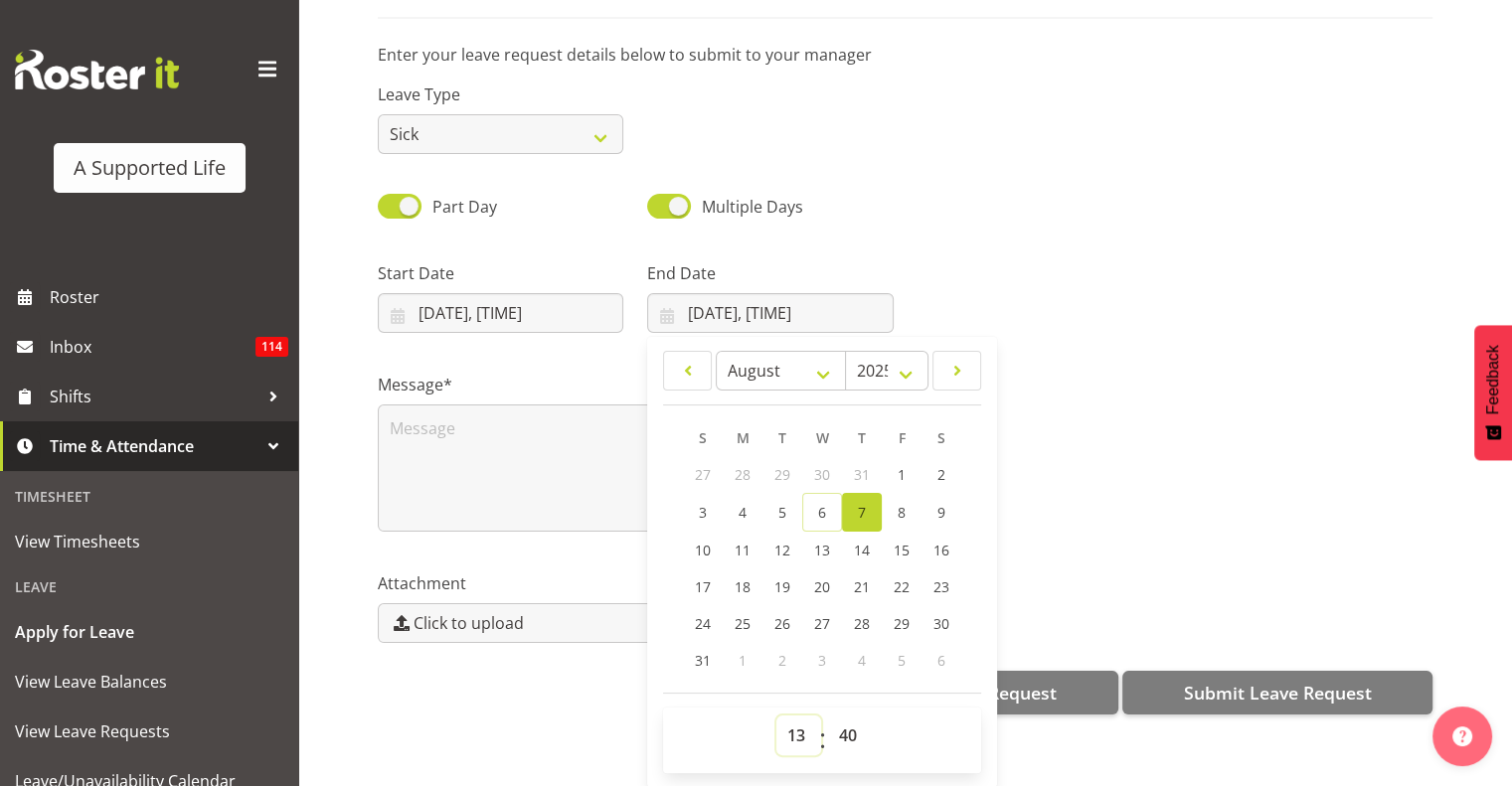 click on "00   01   02   03   04   05   06   07   08   09   10   11   12   13   14   15   16   17   18   19   20   21   22   23" at bounding box center [798, 735] 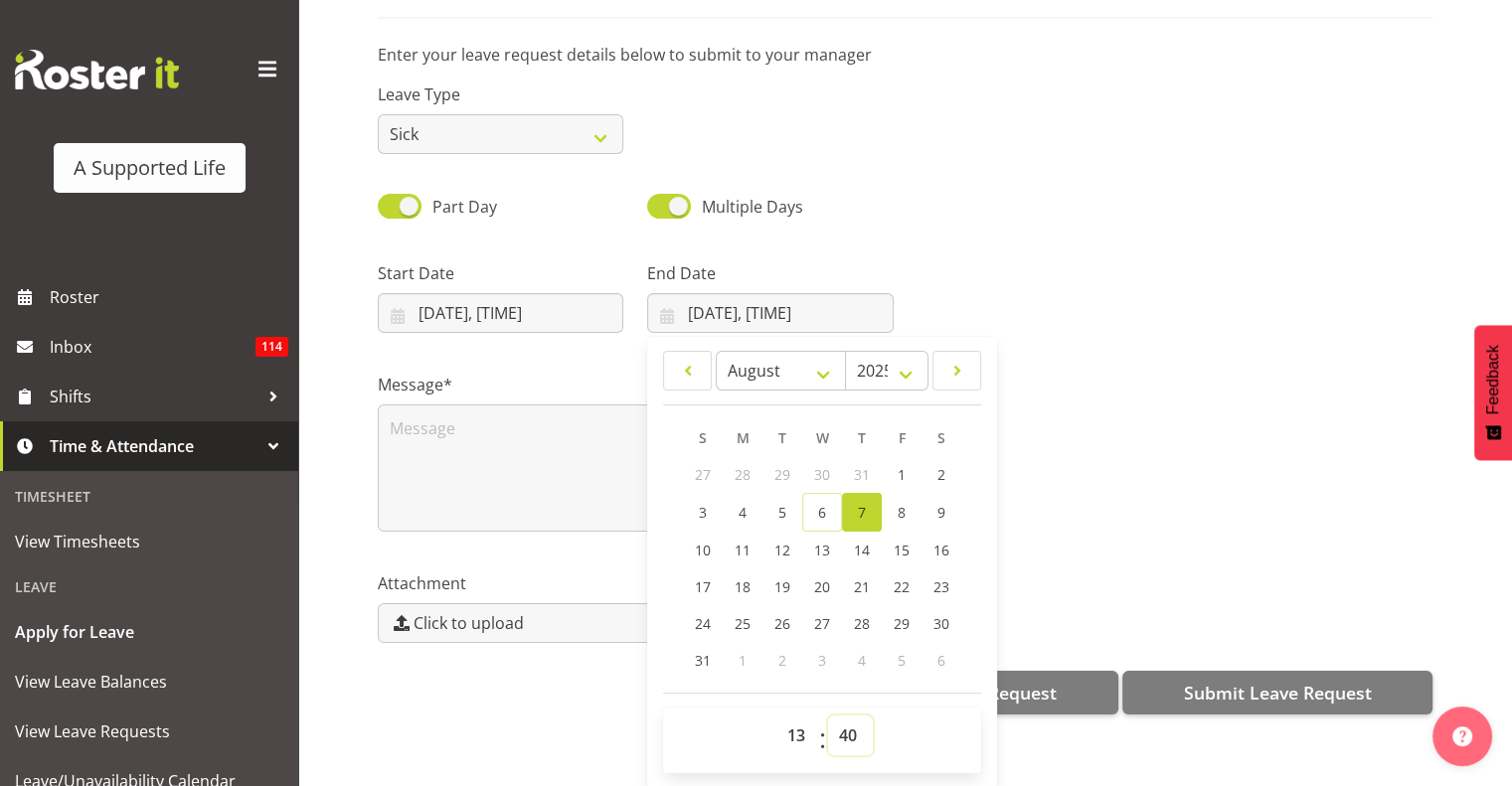 click on "00   01   02   03   04   05   06   07   08   09   10   11   12   13   14   15   16   17   18   19   20   21   22   23   24   25   26   27   28   29   30   31   32   33   34   35   36   37   38   39   40   41   42   43   44   45   46   47   48   49   50   51   52   53   54   55   56   57   58   59" at bounding box center (850, 735) 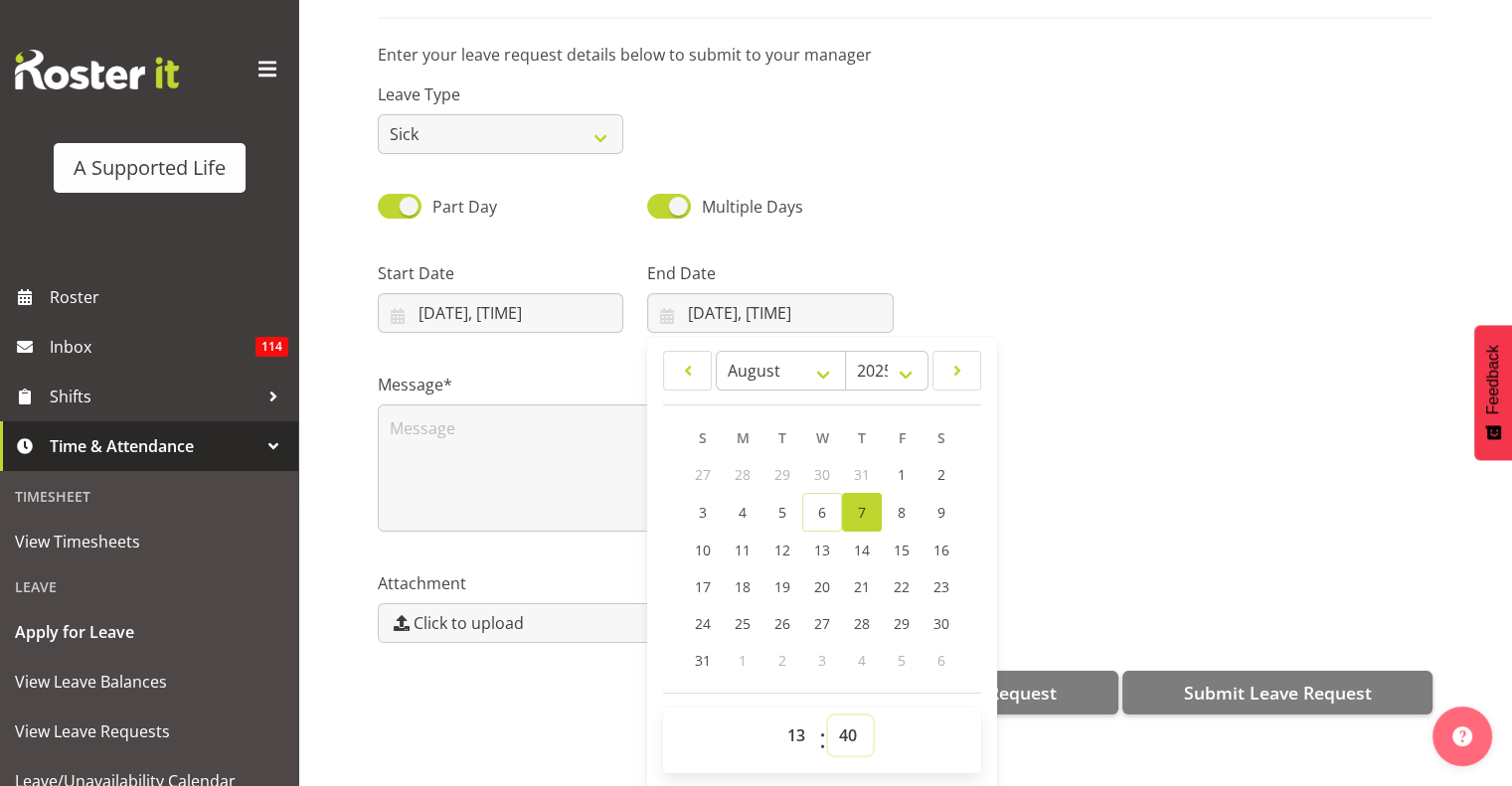 select on "0" 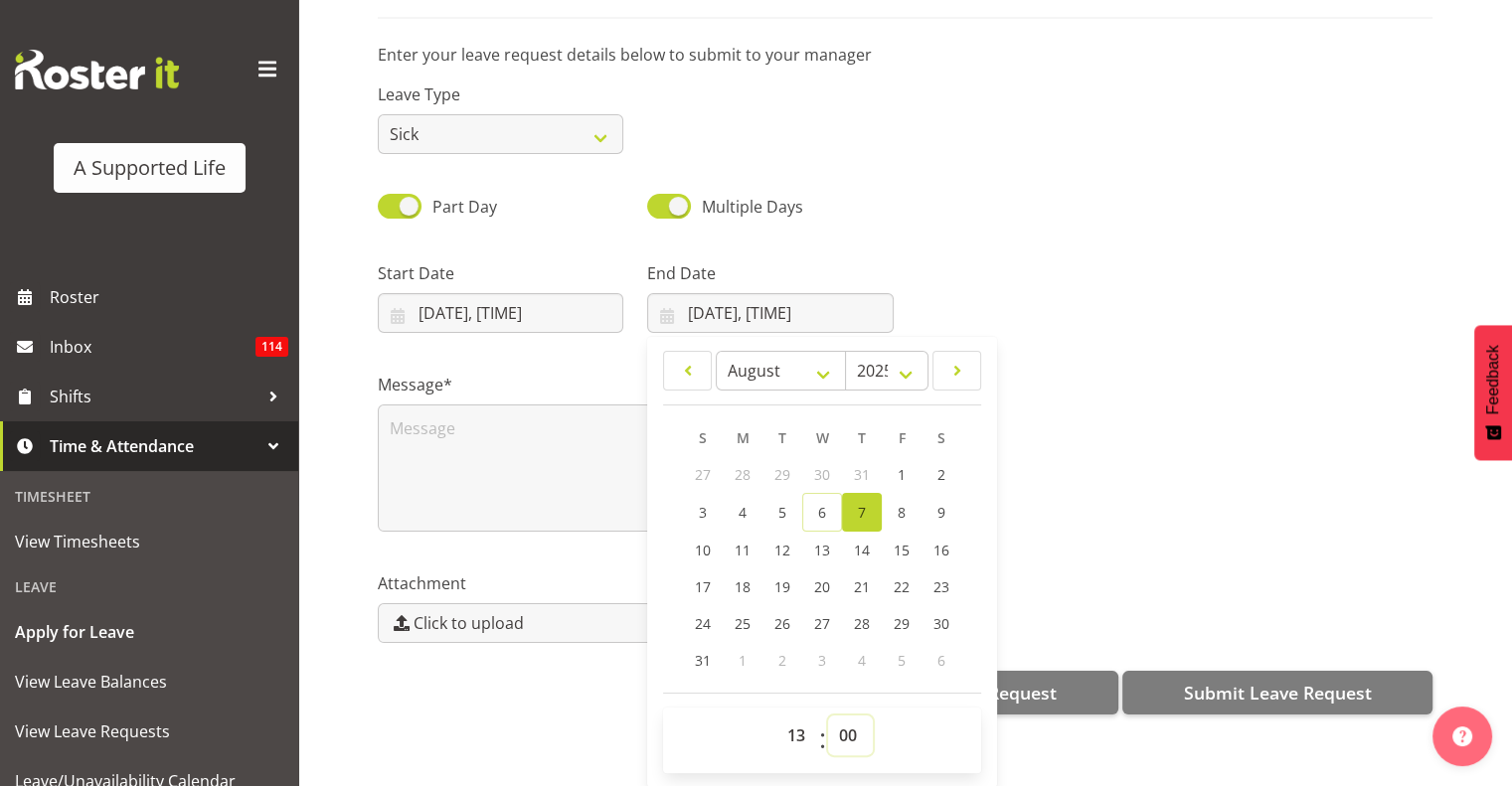 click on "00   01   02   03   04   05   06   07   08   09   10   11   12   13   14   15   16   17   18   19   20   21   22   23   24   25   26   27   28   29   30   31   32   33   34   35   36   37   38   39   40   41   42   43   44   45   46   47   48   49   50   51   52   53   54   55   56   57   58   59" at bounding box center [850, 735] 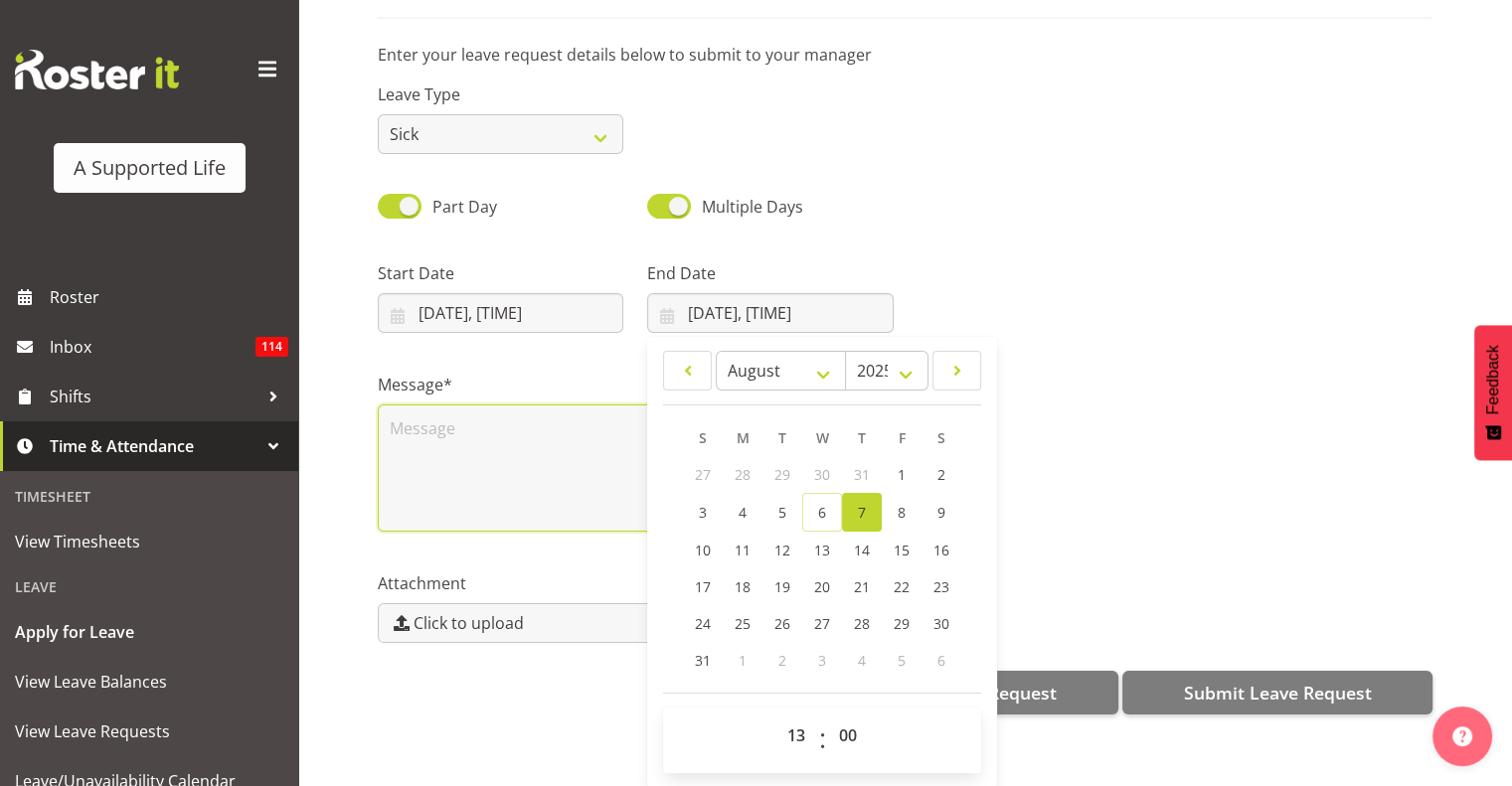 click at bounding box center (635, 468) 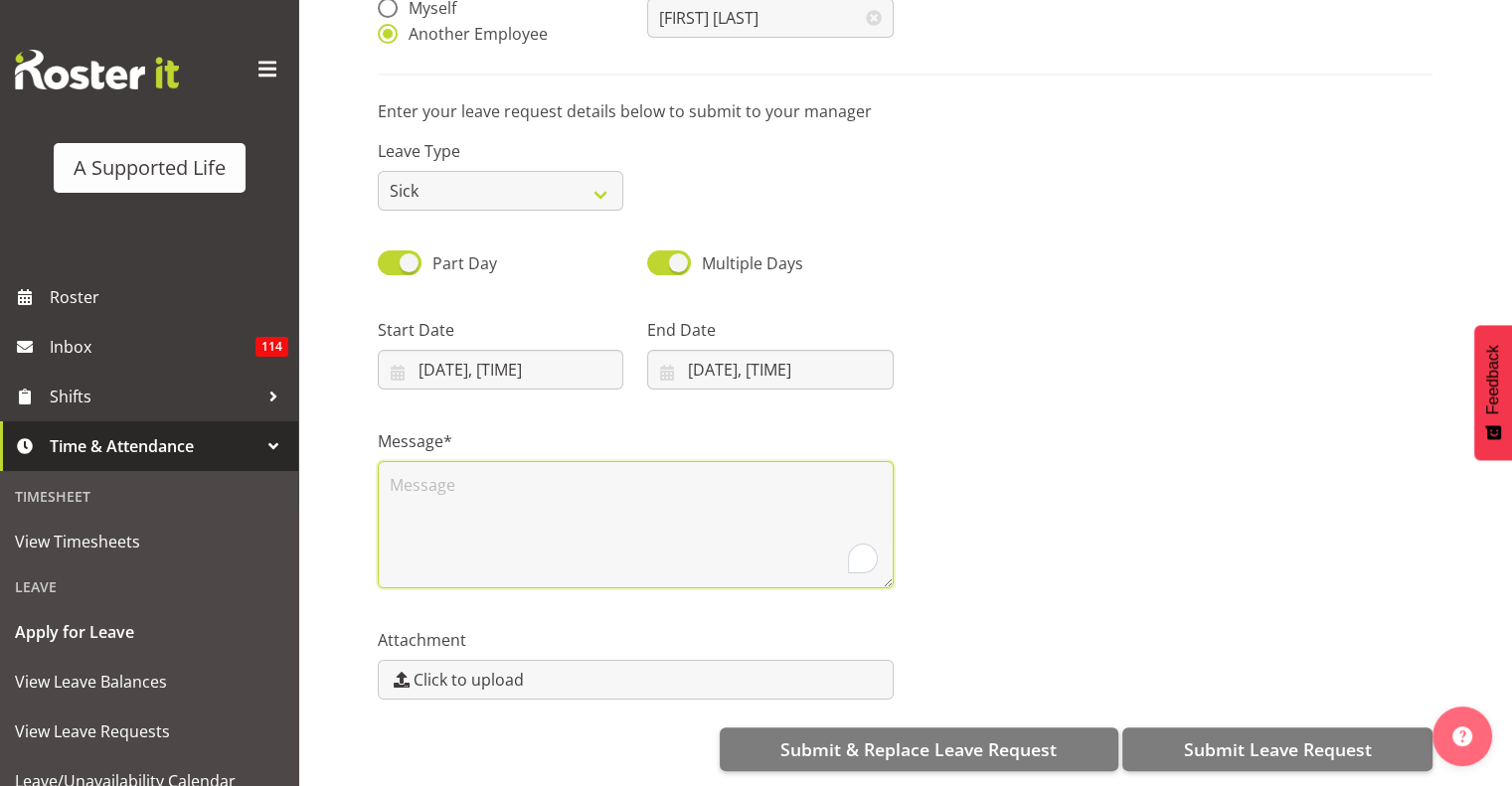 scroll, scrollTop: 0, scrollLeft: 0, axis: both 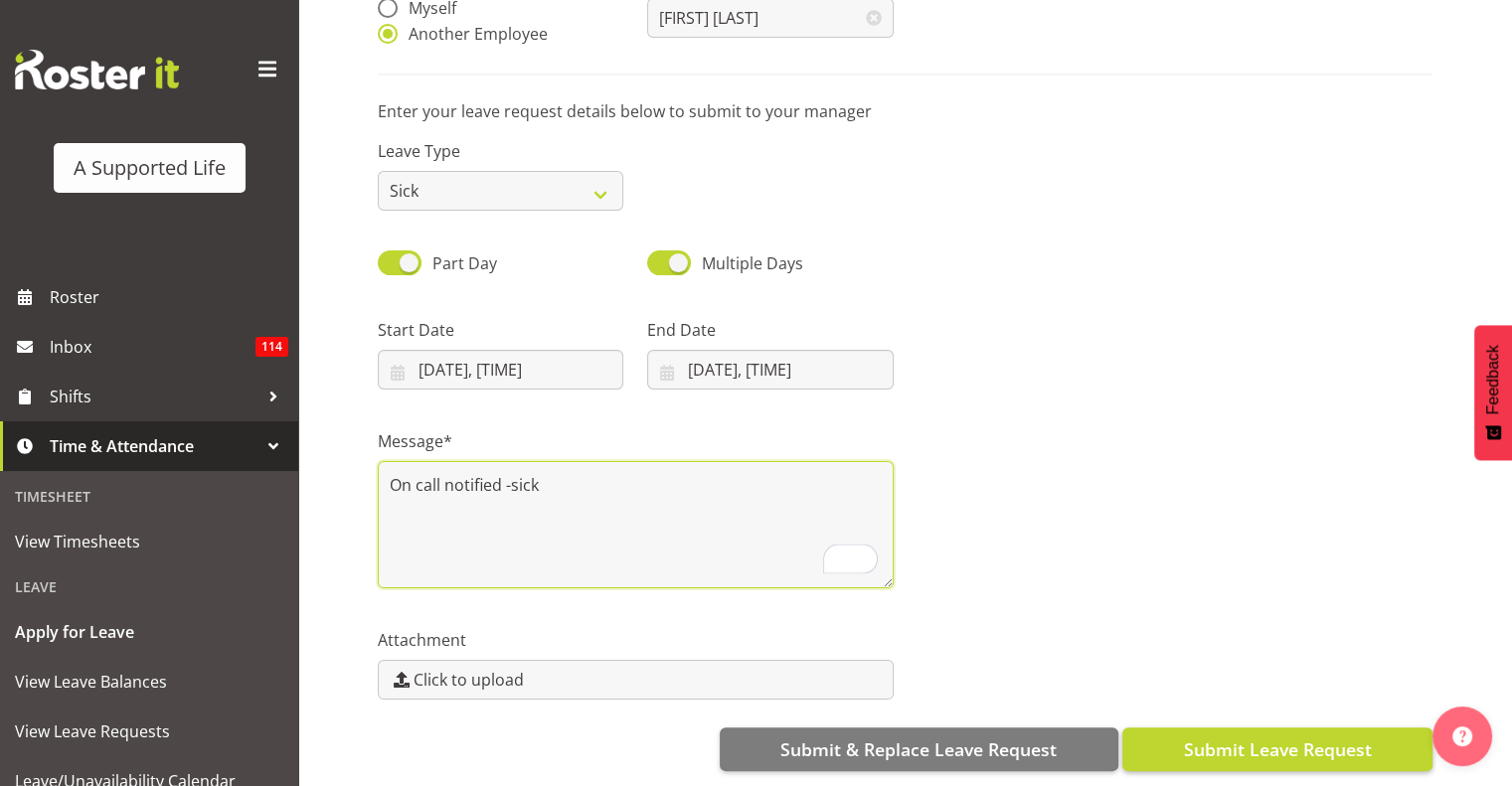 type on "On call notified -sick" 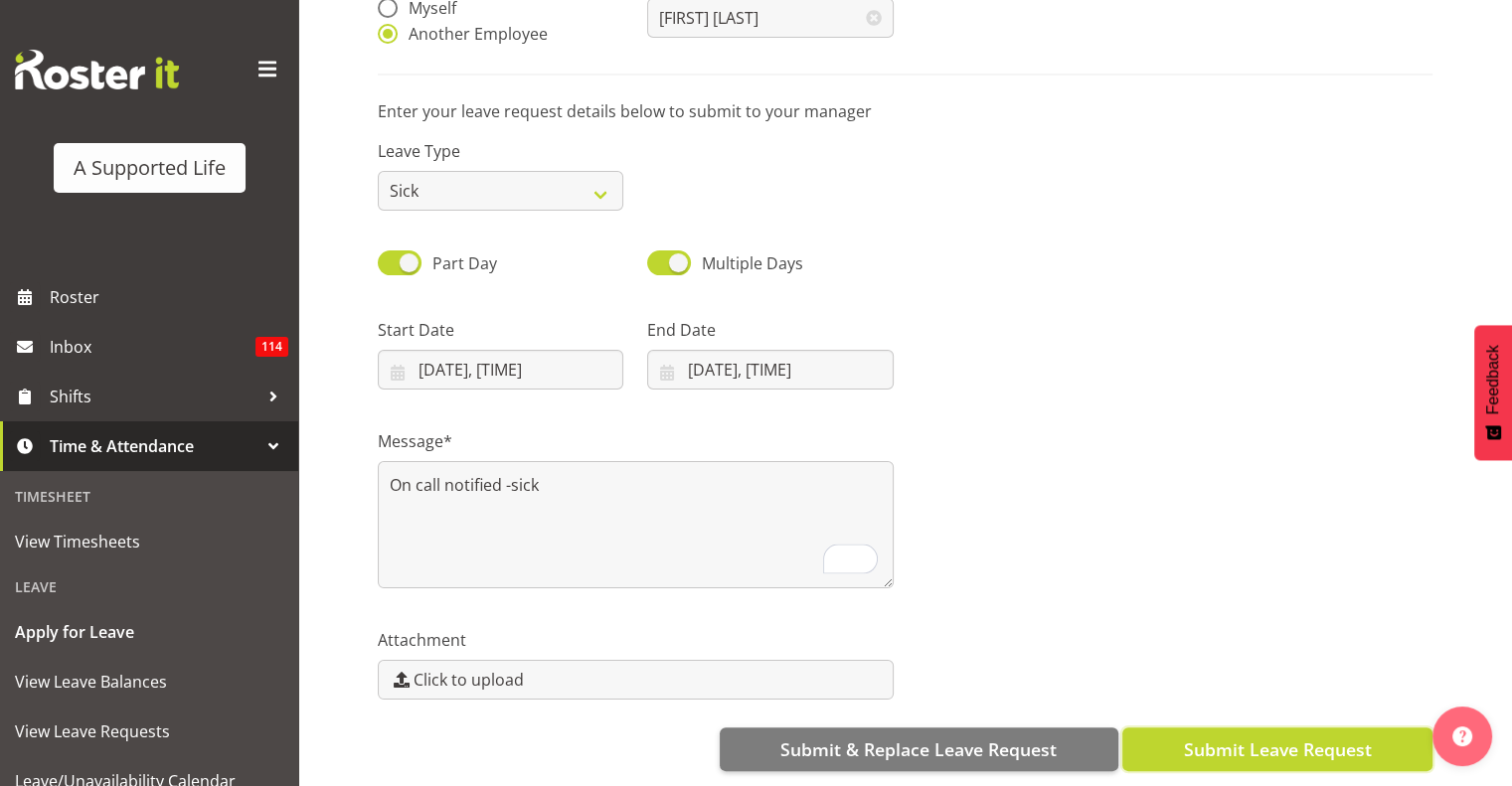 click on "Submit Leave Request" at bounding box center [1277, 749] 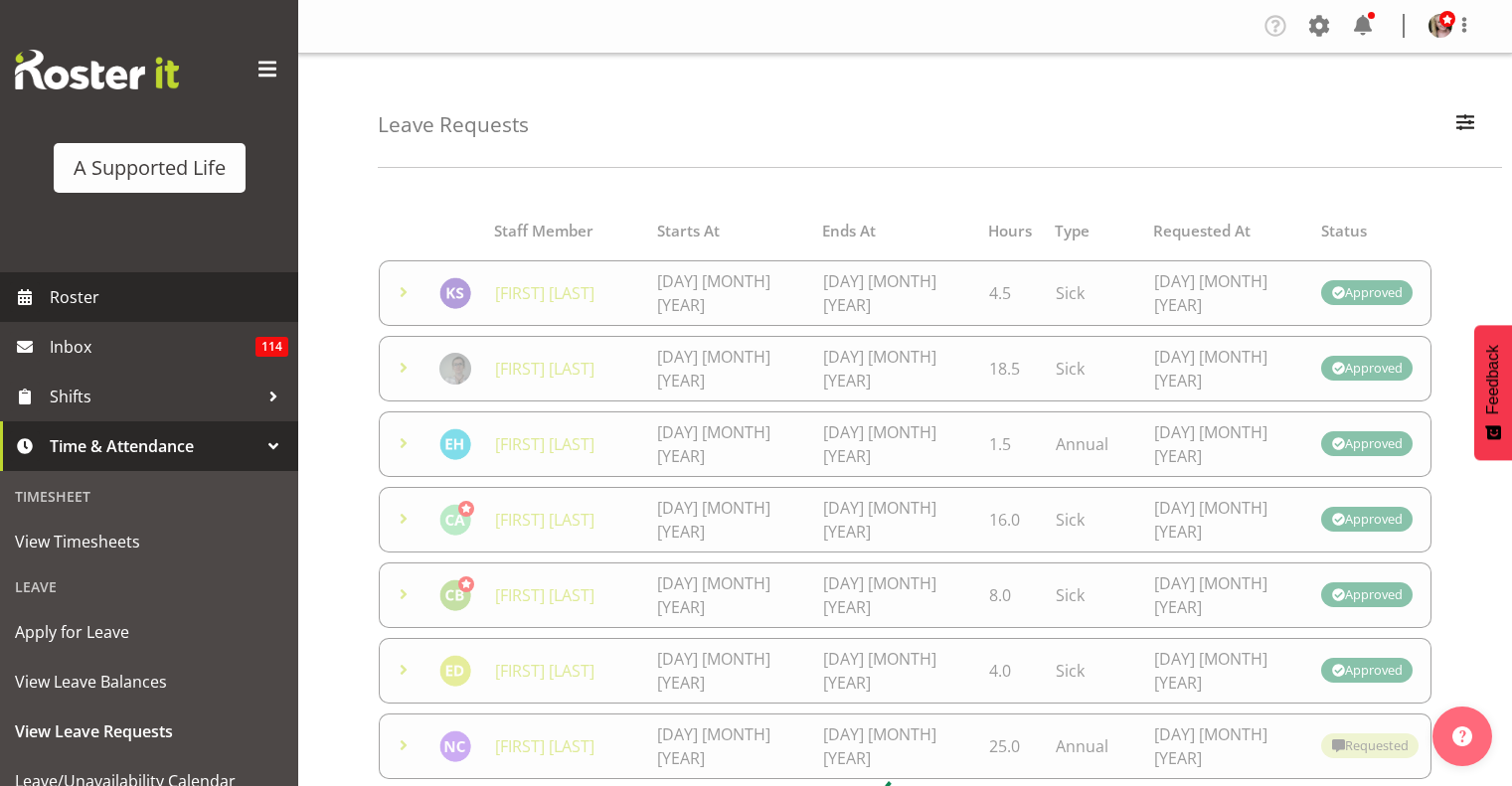 scroll, scrollTop: 0, scrollLeft: 0, axis: both 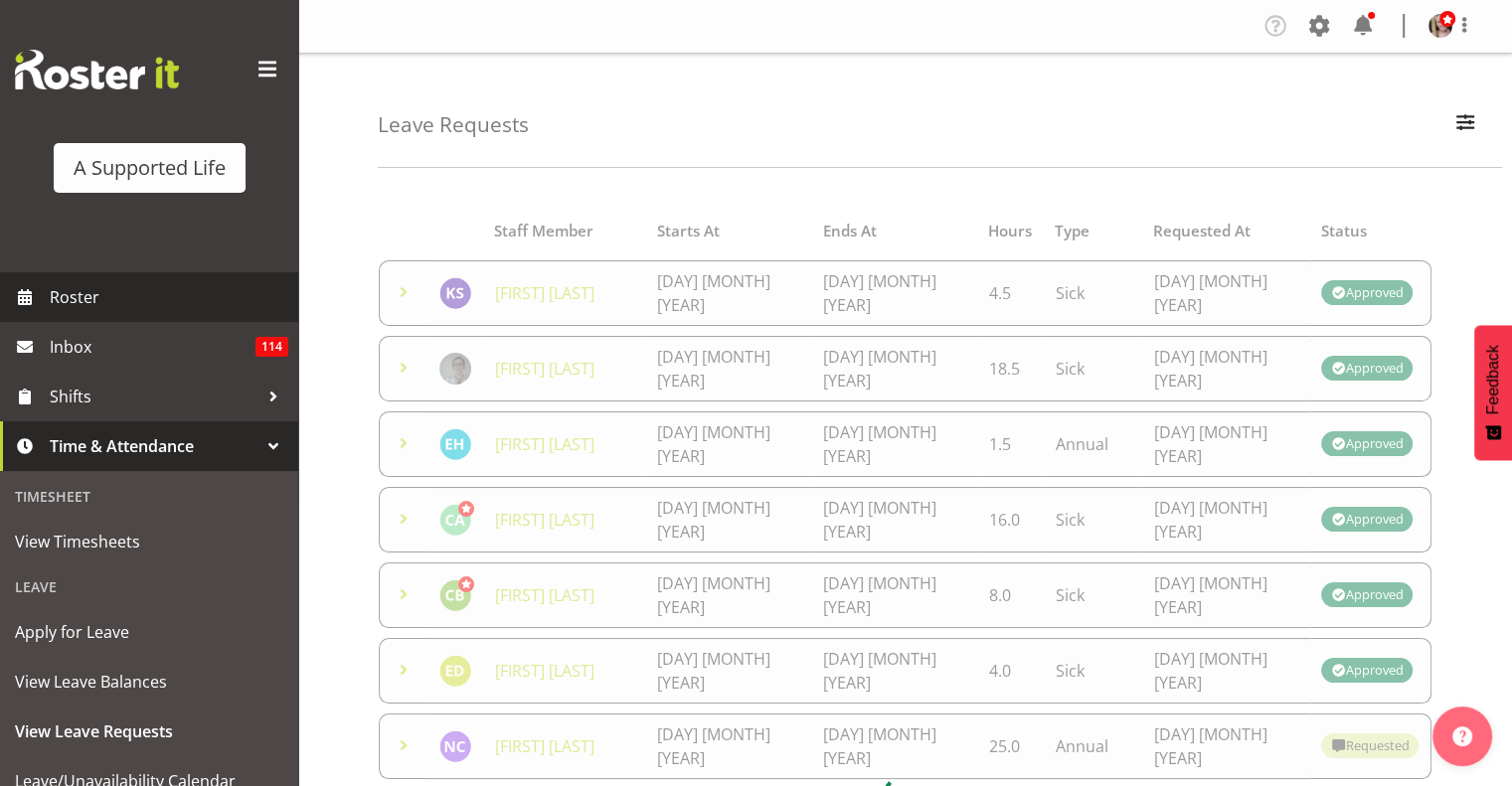 click on "Roster" at bounding box center (169, 297) 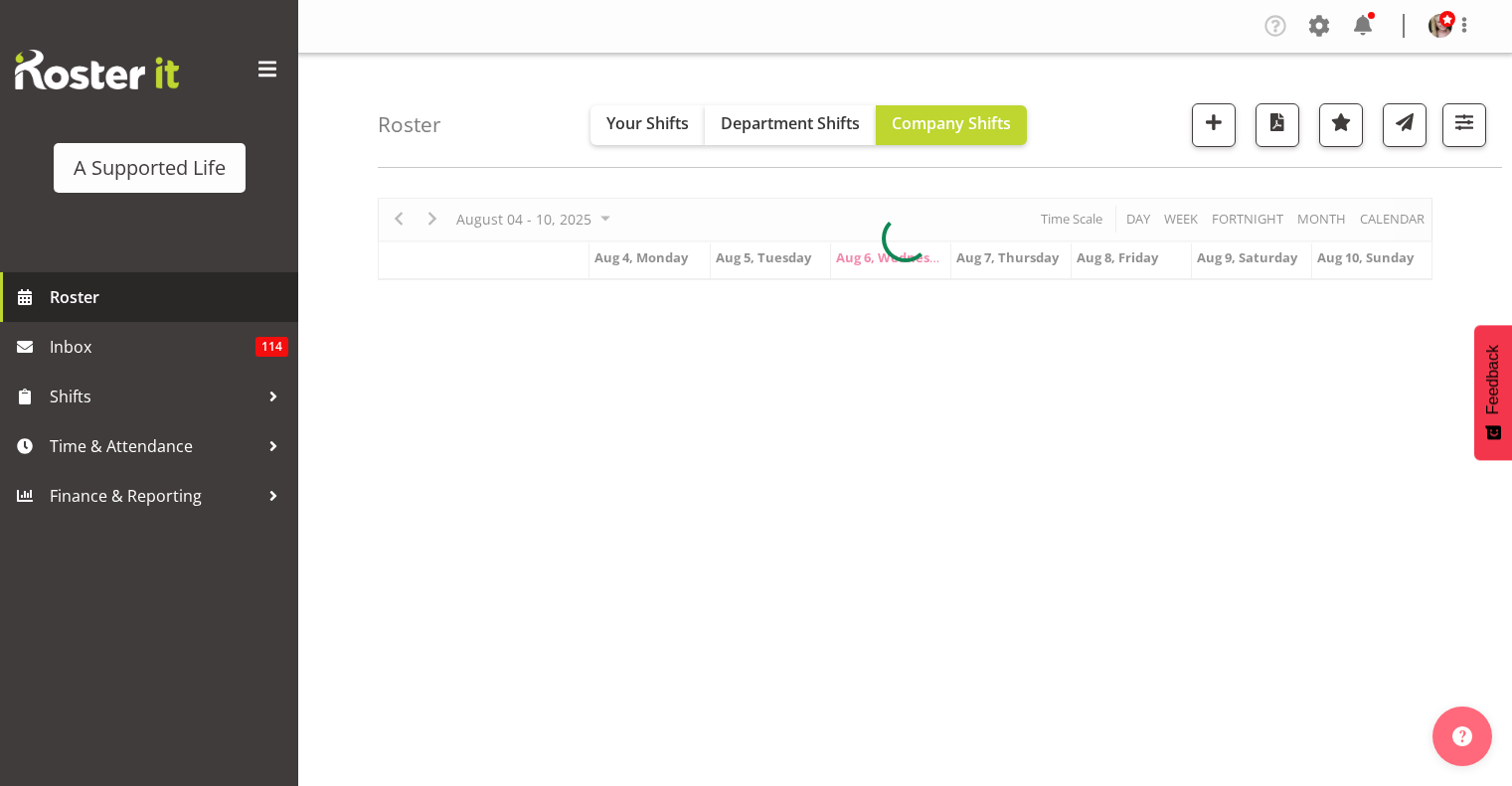 scroll, scrollTop: 0, scrollLeft: 0, axis: both 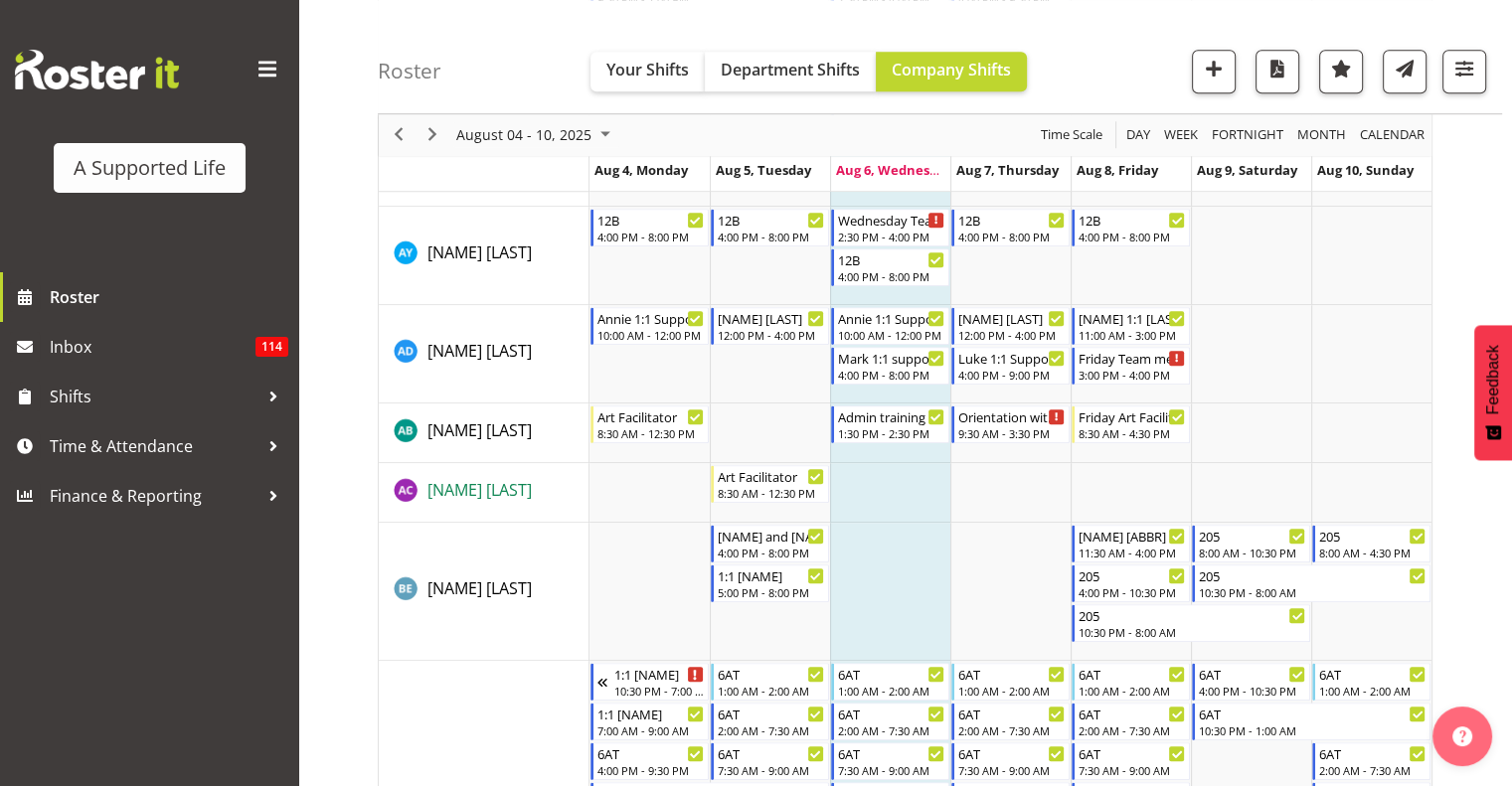 click on "[FIRST] [LAST]" at bounding box center [479, 490] 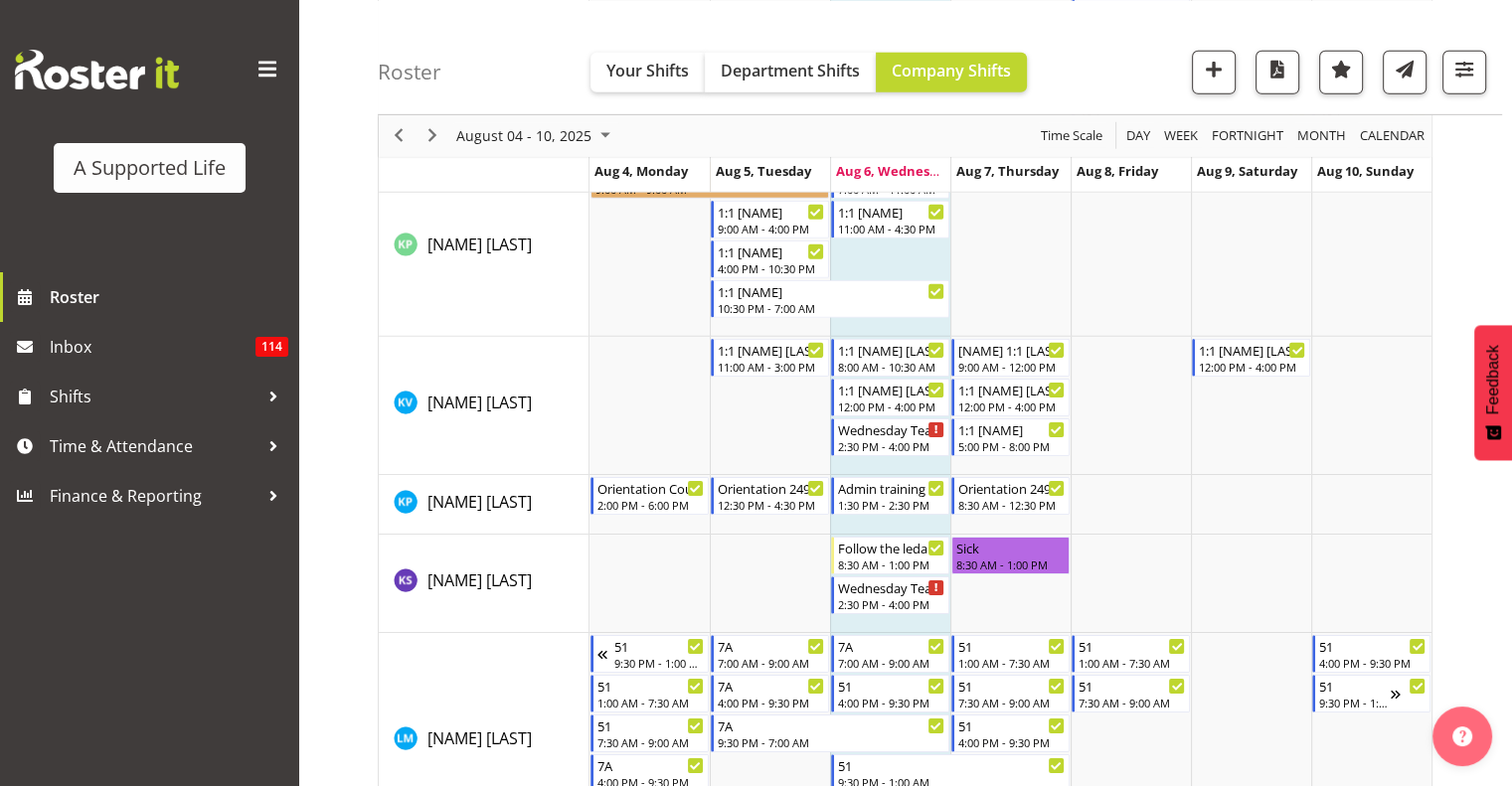 scroll, scrollTop: 6267, scrollLeft: 0, axis: vertical 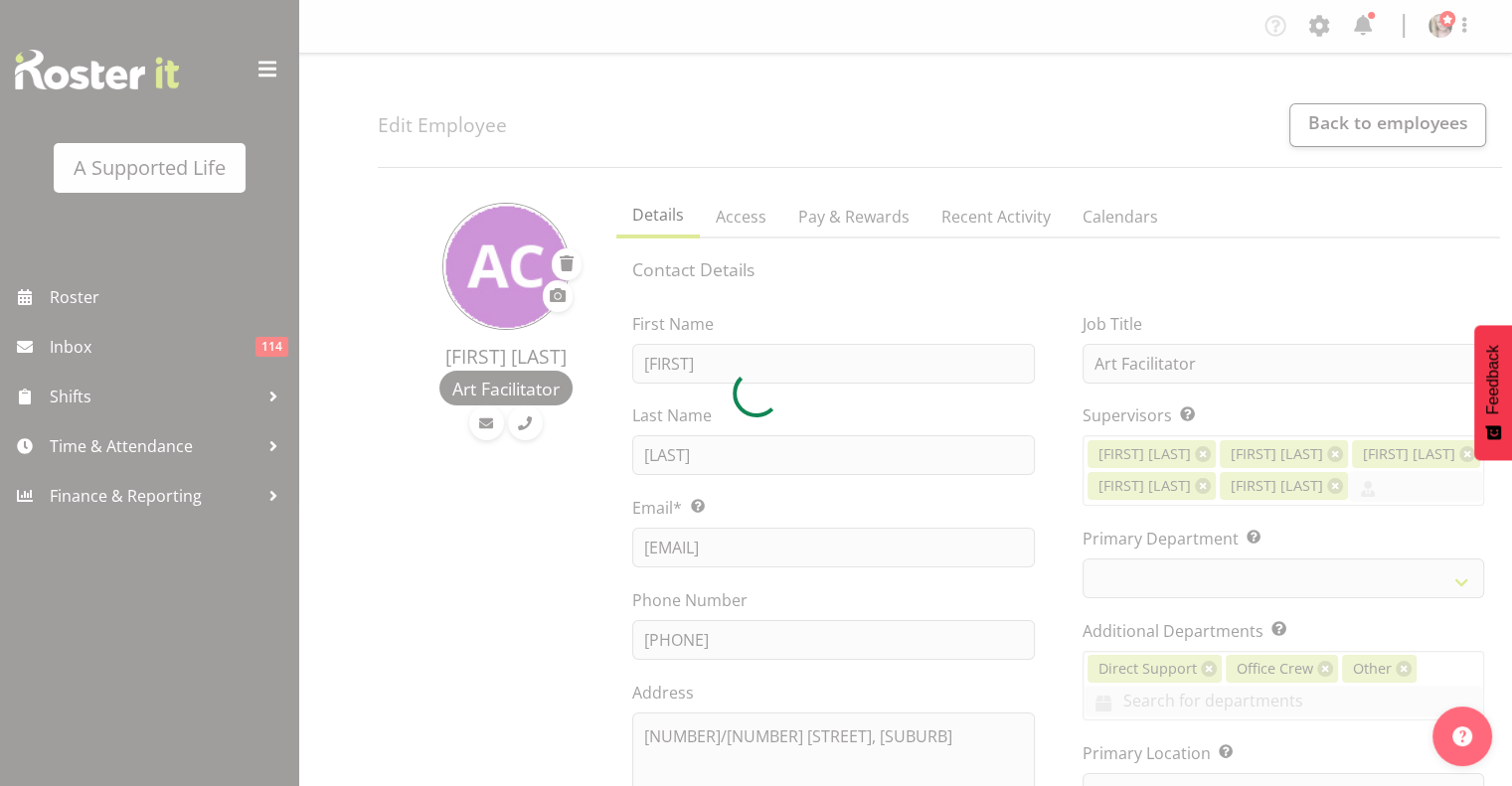 select 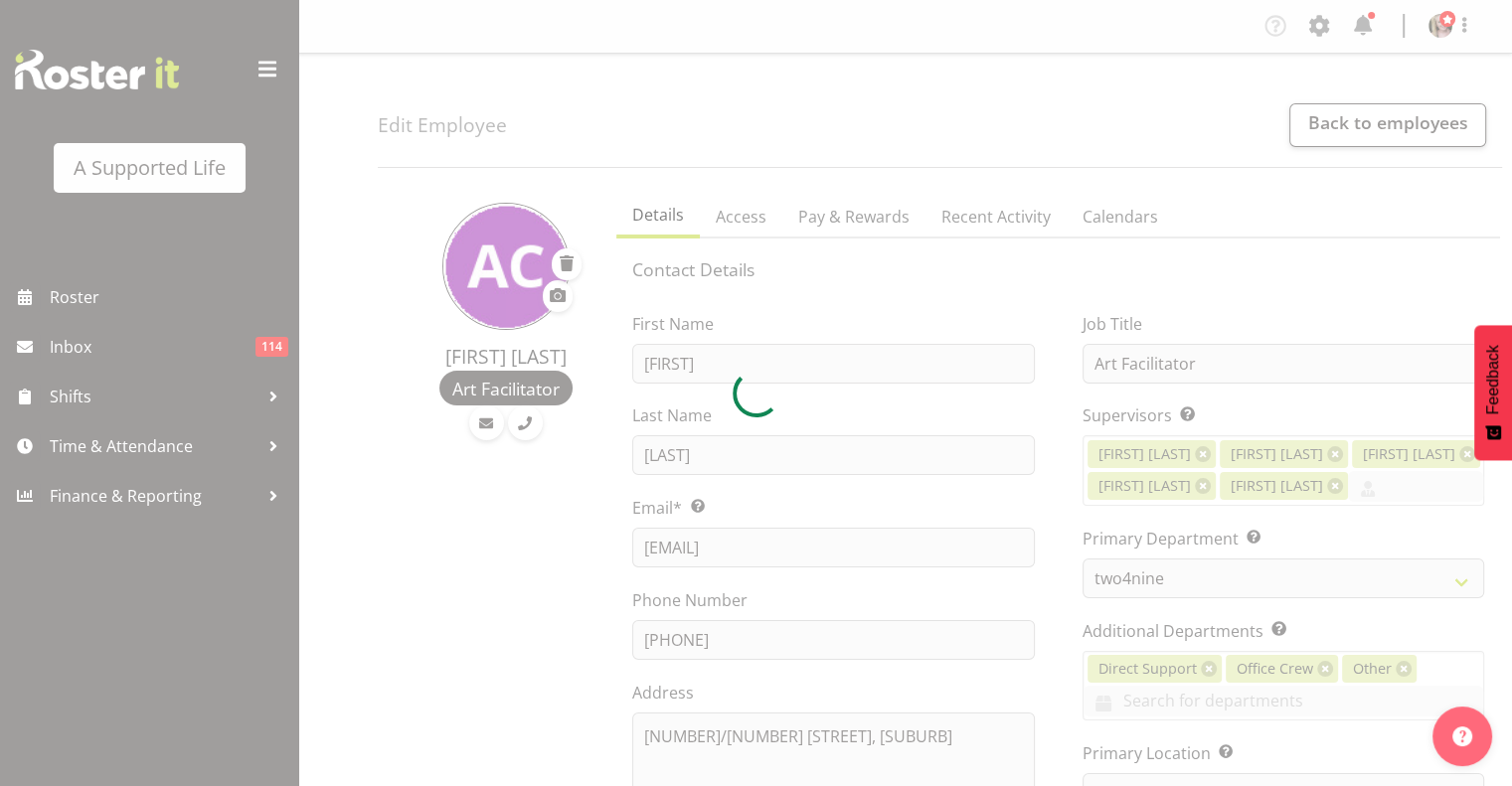 select on "924" 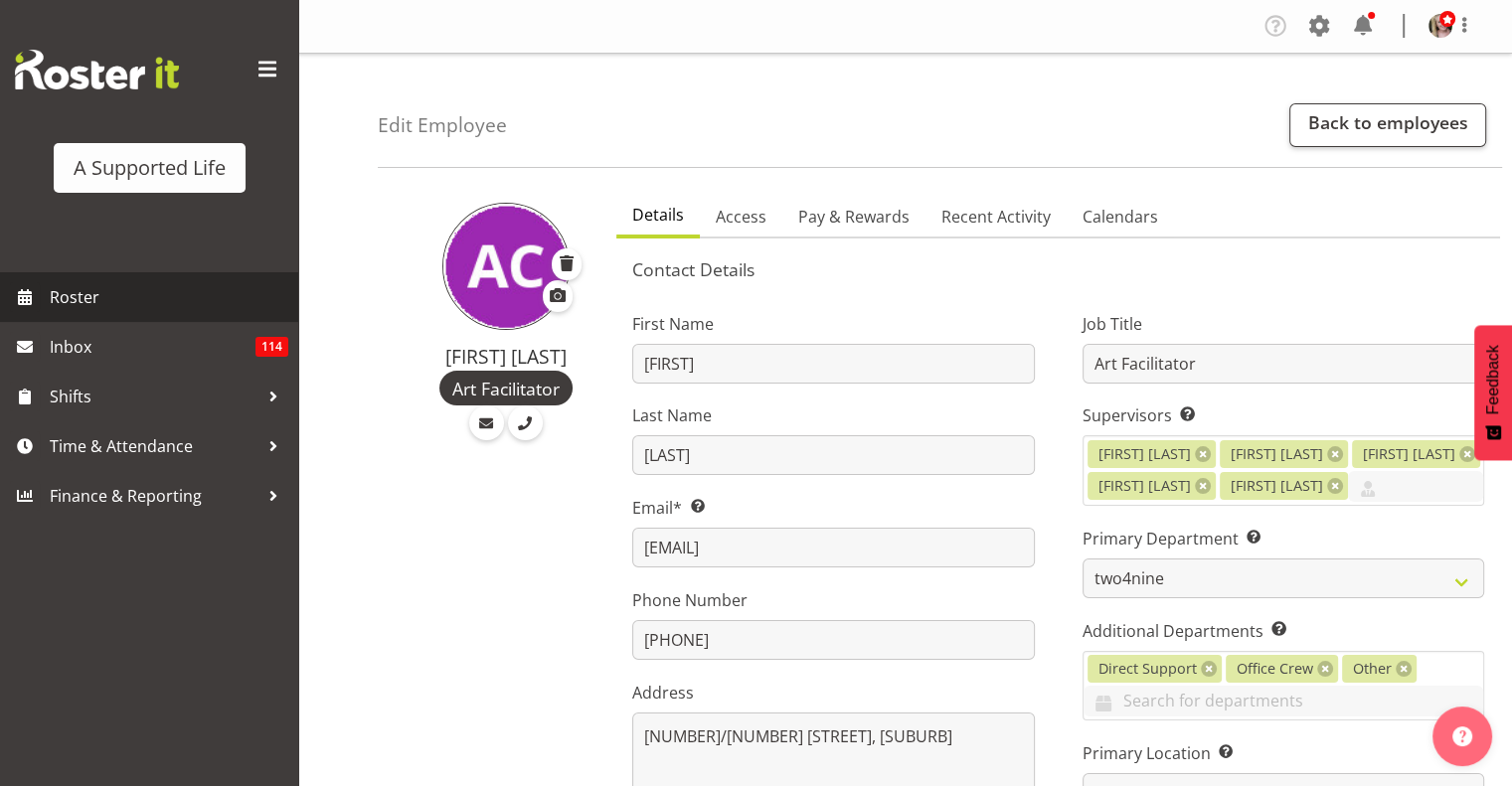 click on "Roster" at bounding box center [169, 297] 